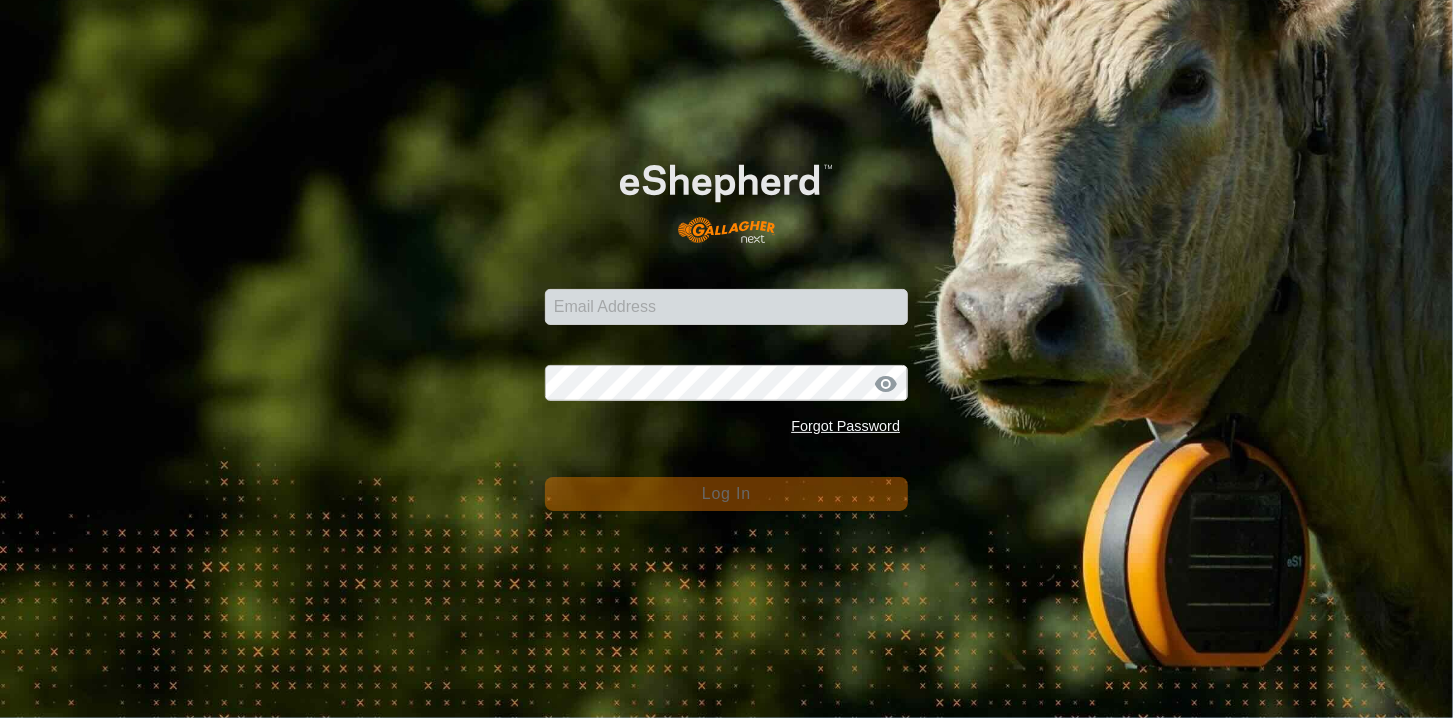 scroll, scrollTop: 0, scrollLeft: 0, axis: both 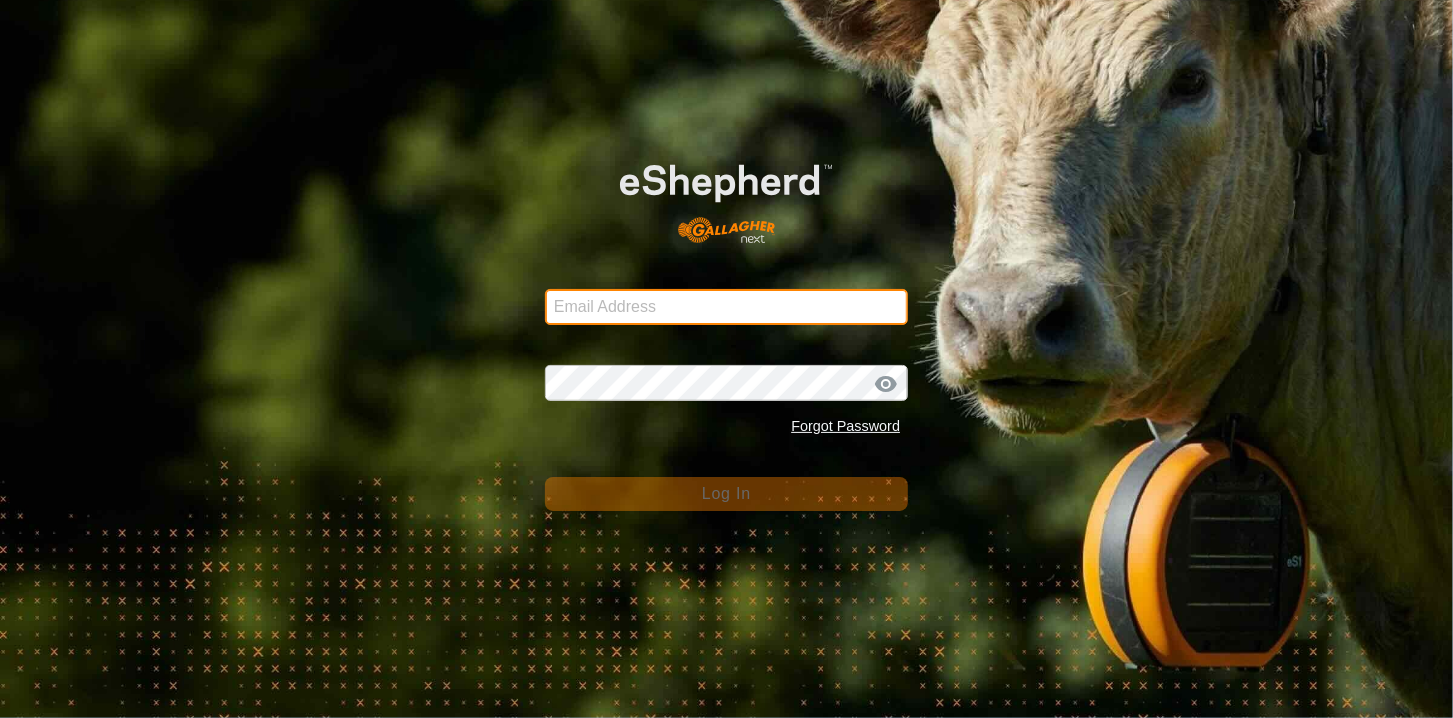 click on "Email Address" at bounding box center [726, 307] 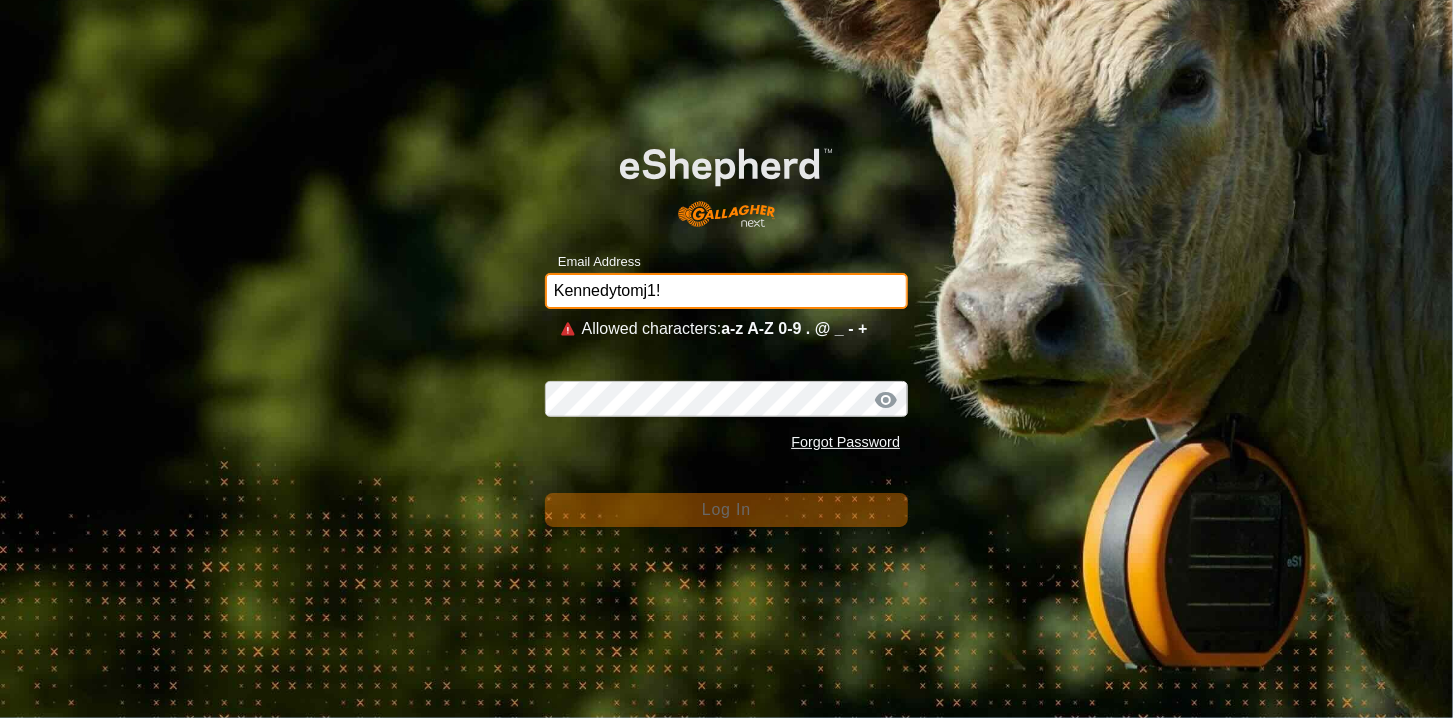 click on "Kennedytomj1!" at bounding box center (726, 291) 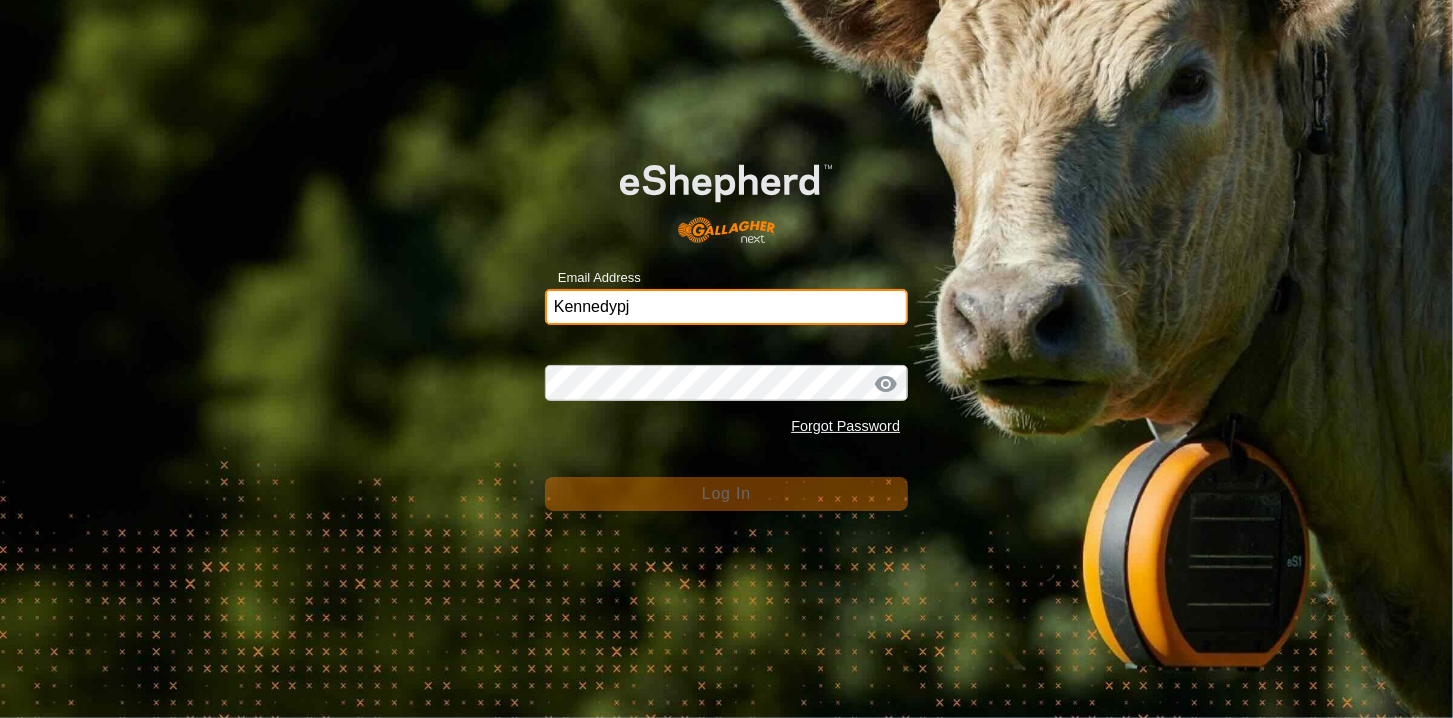 type on "[EMAIL_ADDRESS][PERSON_NAME][DOMAIN_NAME]" 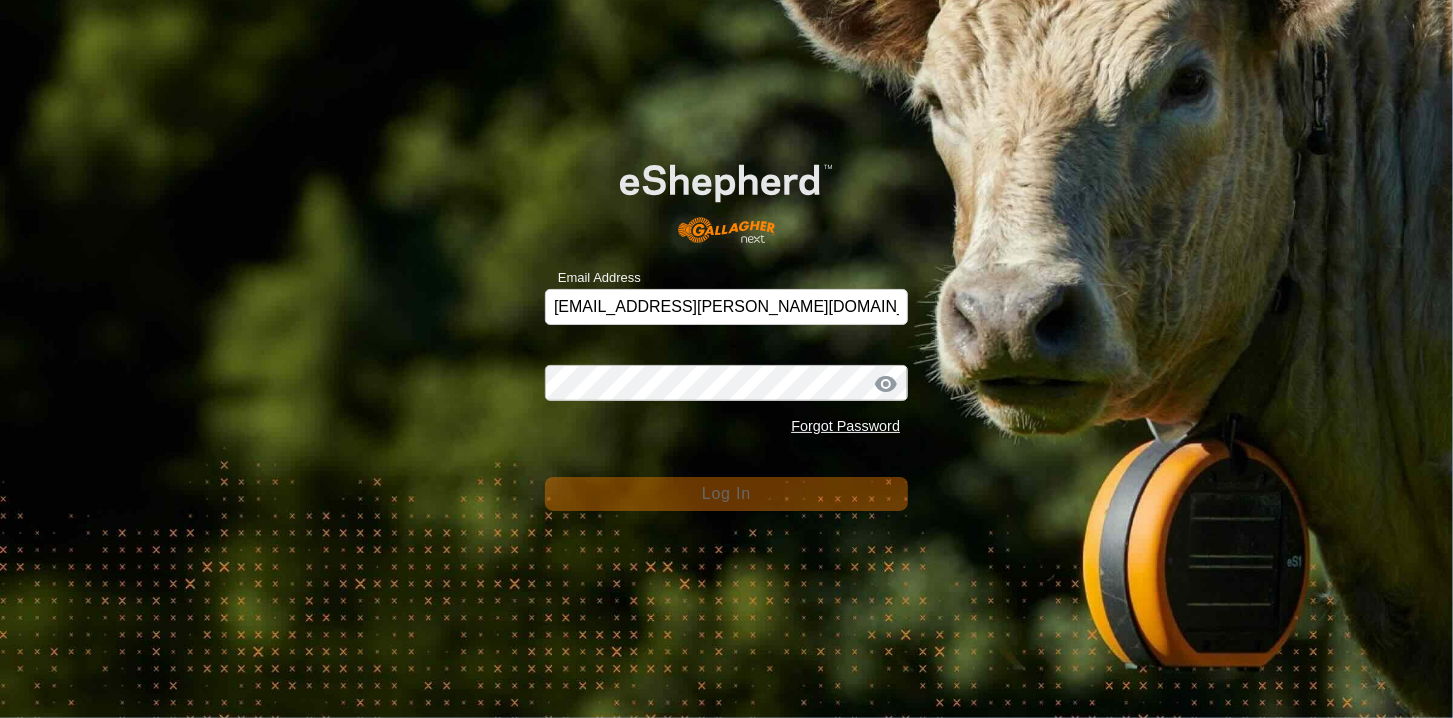 click on "Password Forgot Password" 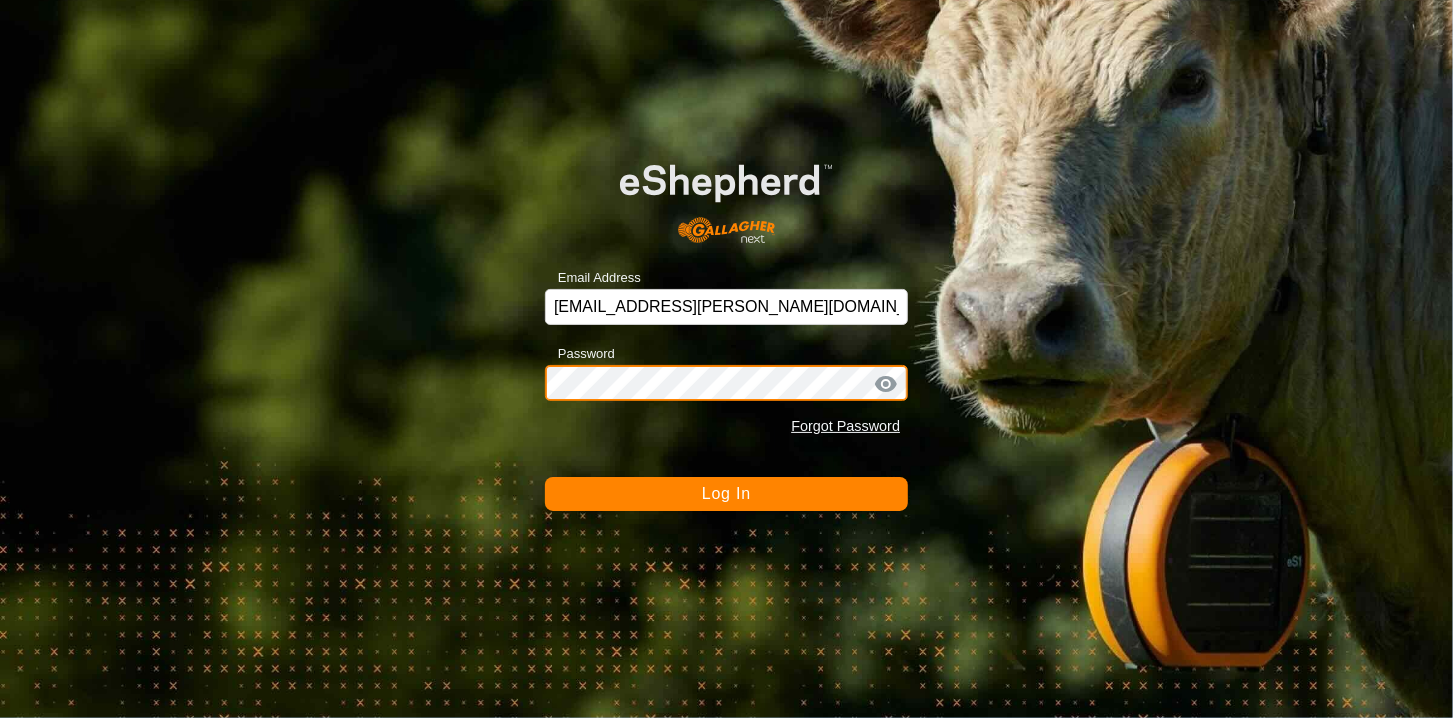 click on "Log In" 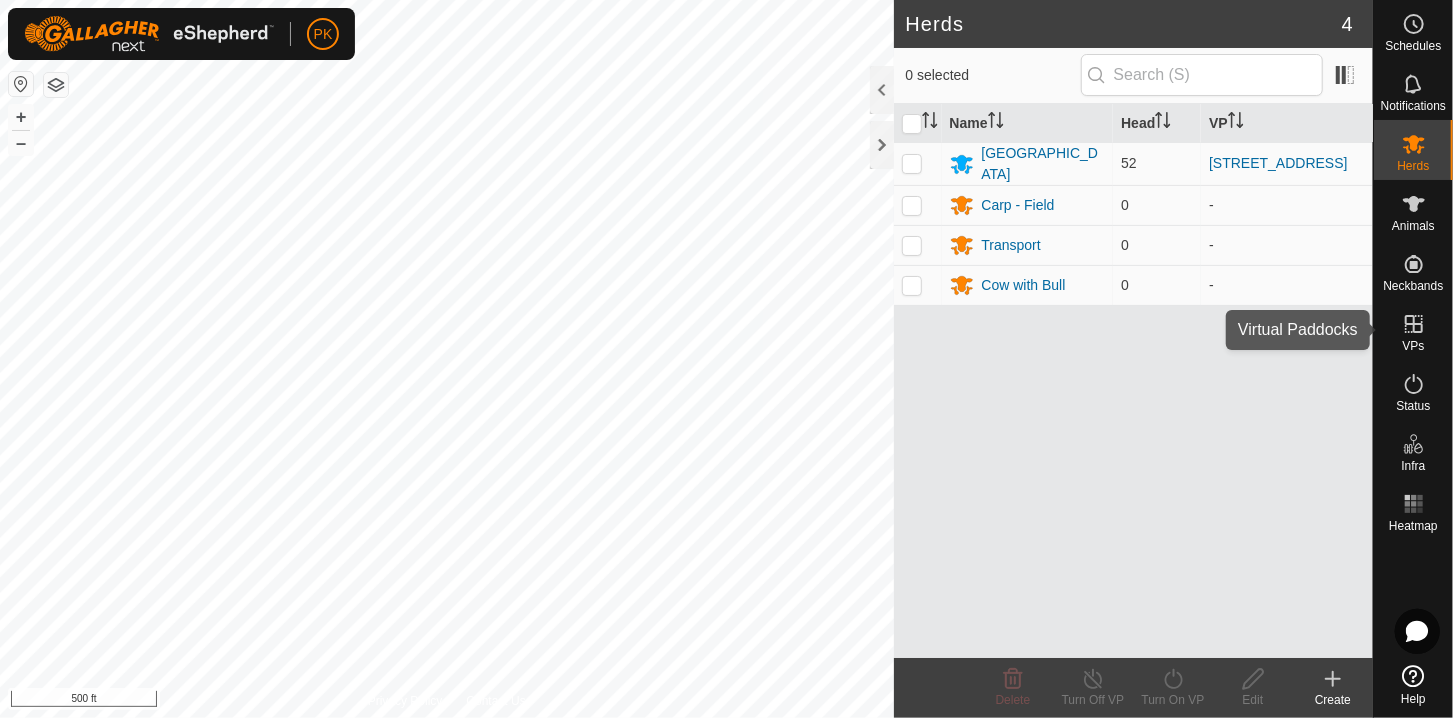 click 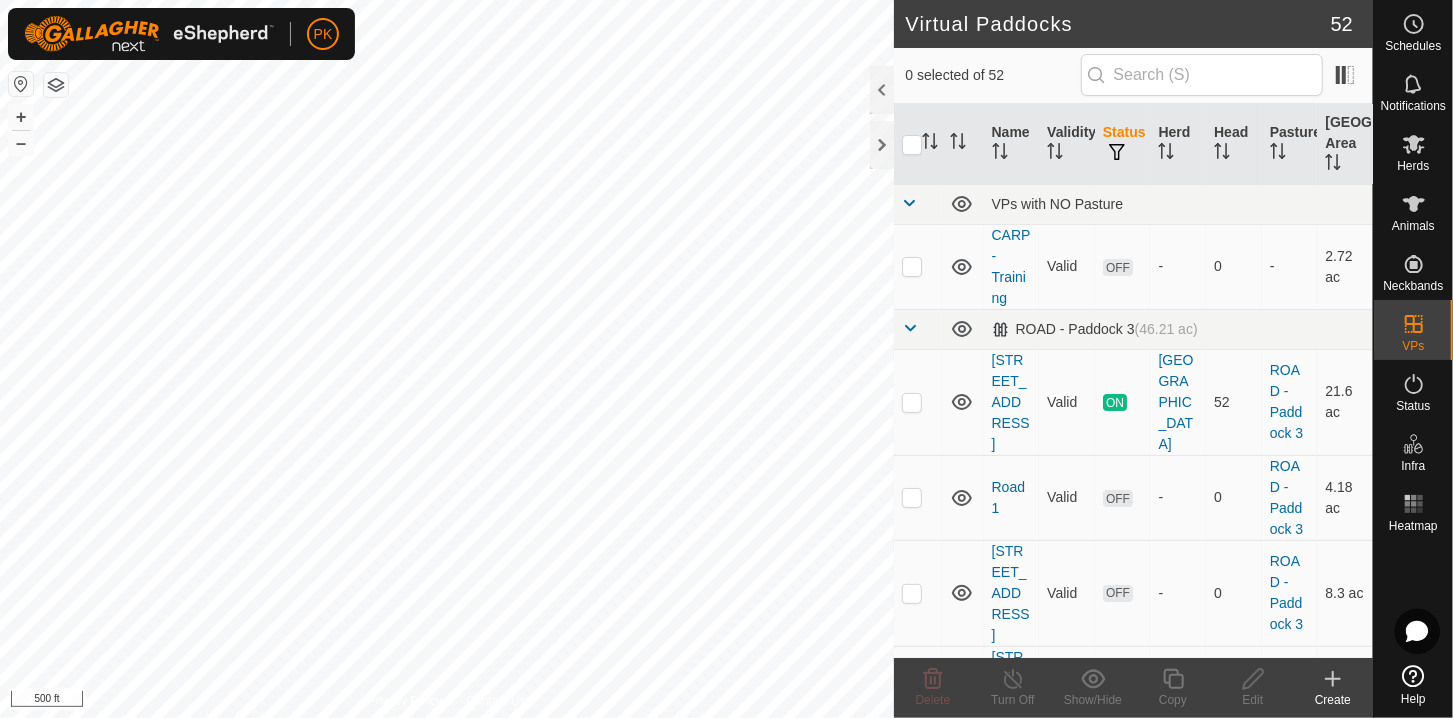 click 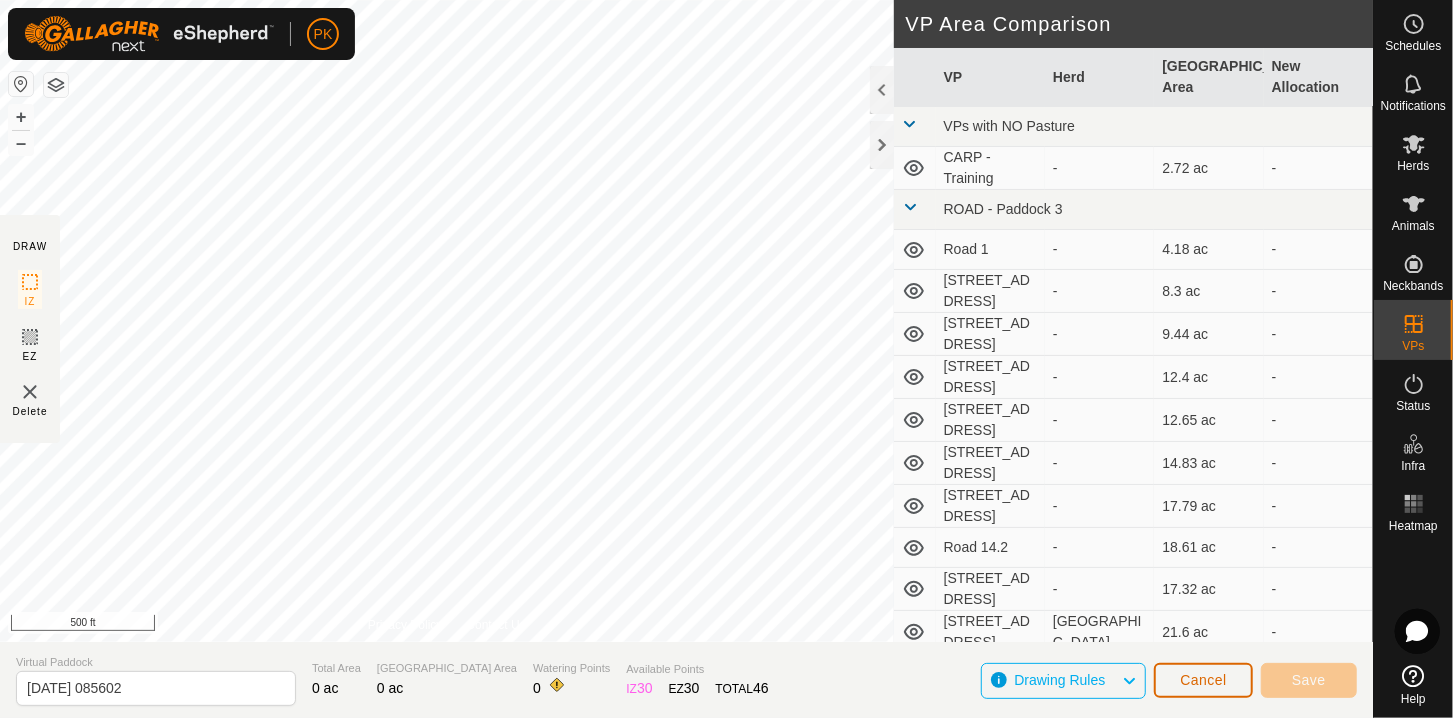 click on "Cancel" 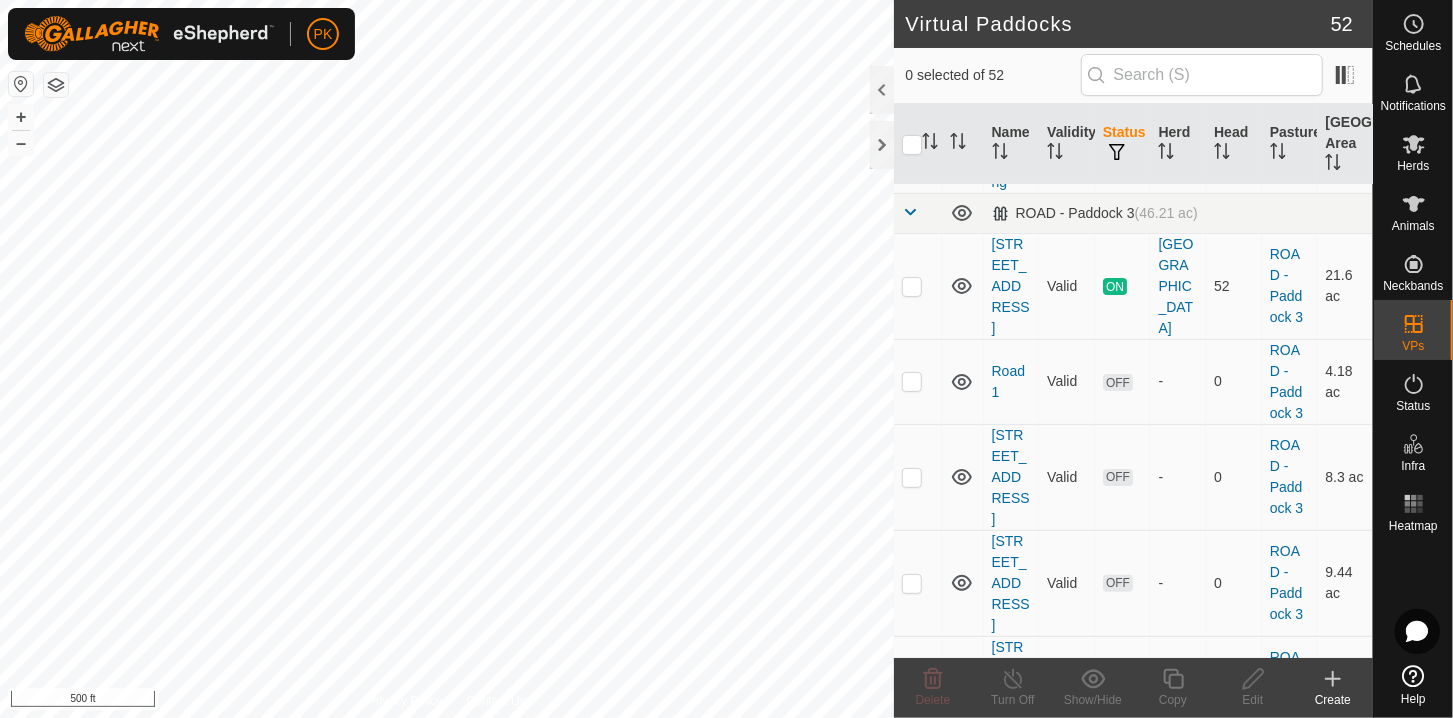 scroll, scrollTop: 0, scrollLeft: 0, axis: both 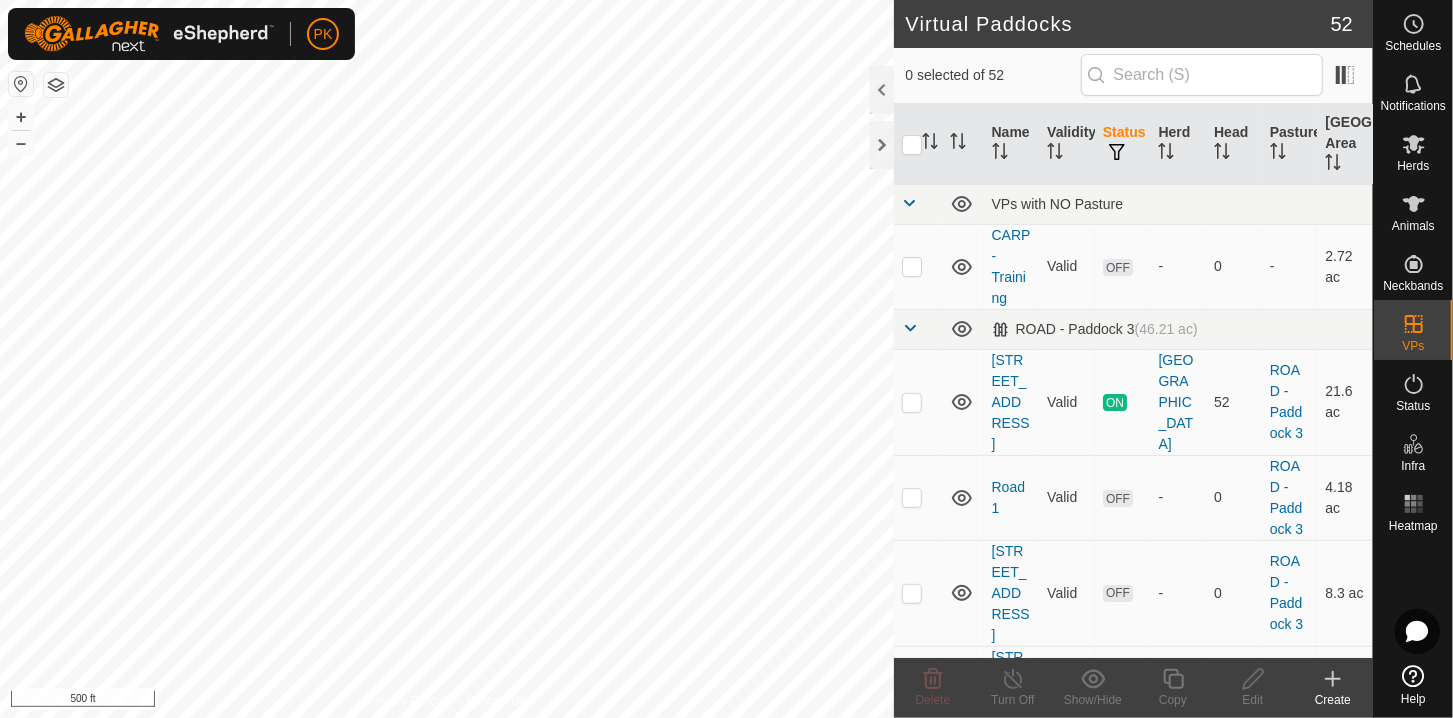checkbox on "true" 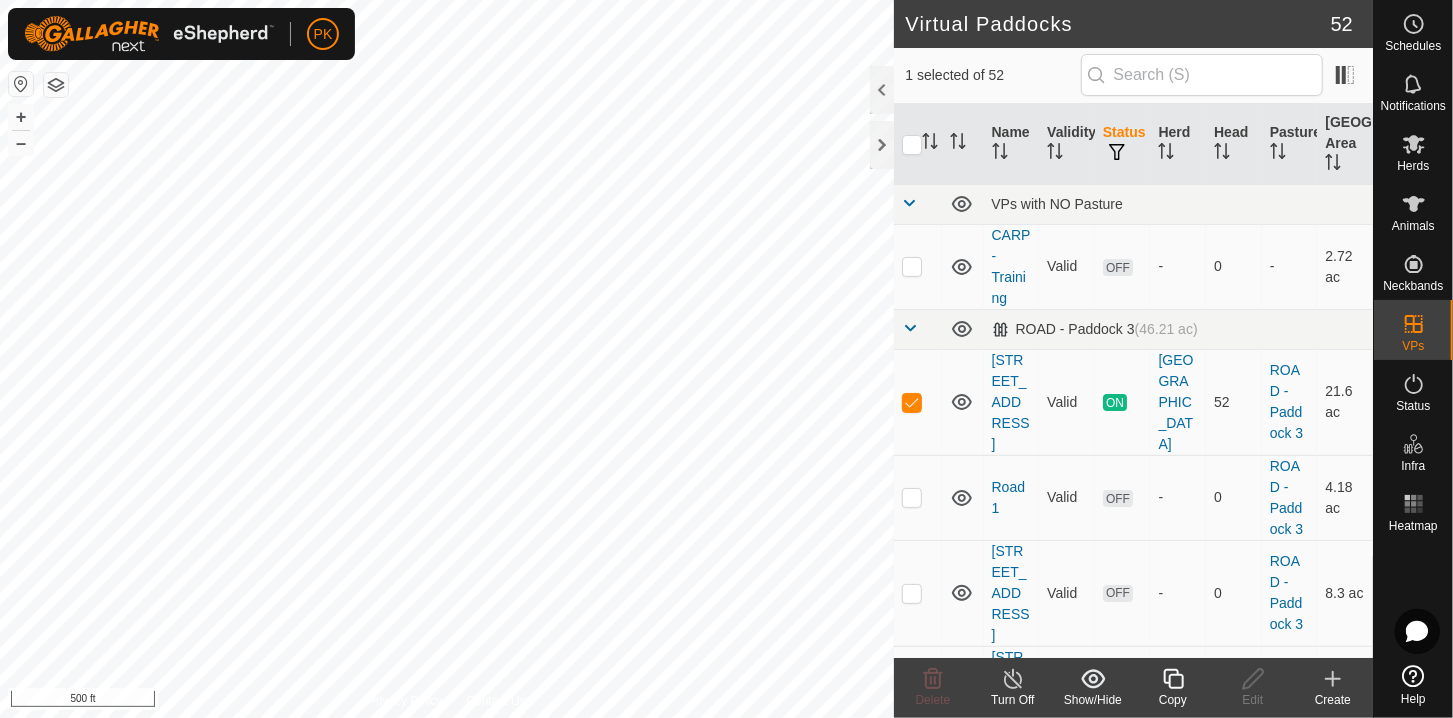 click 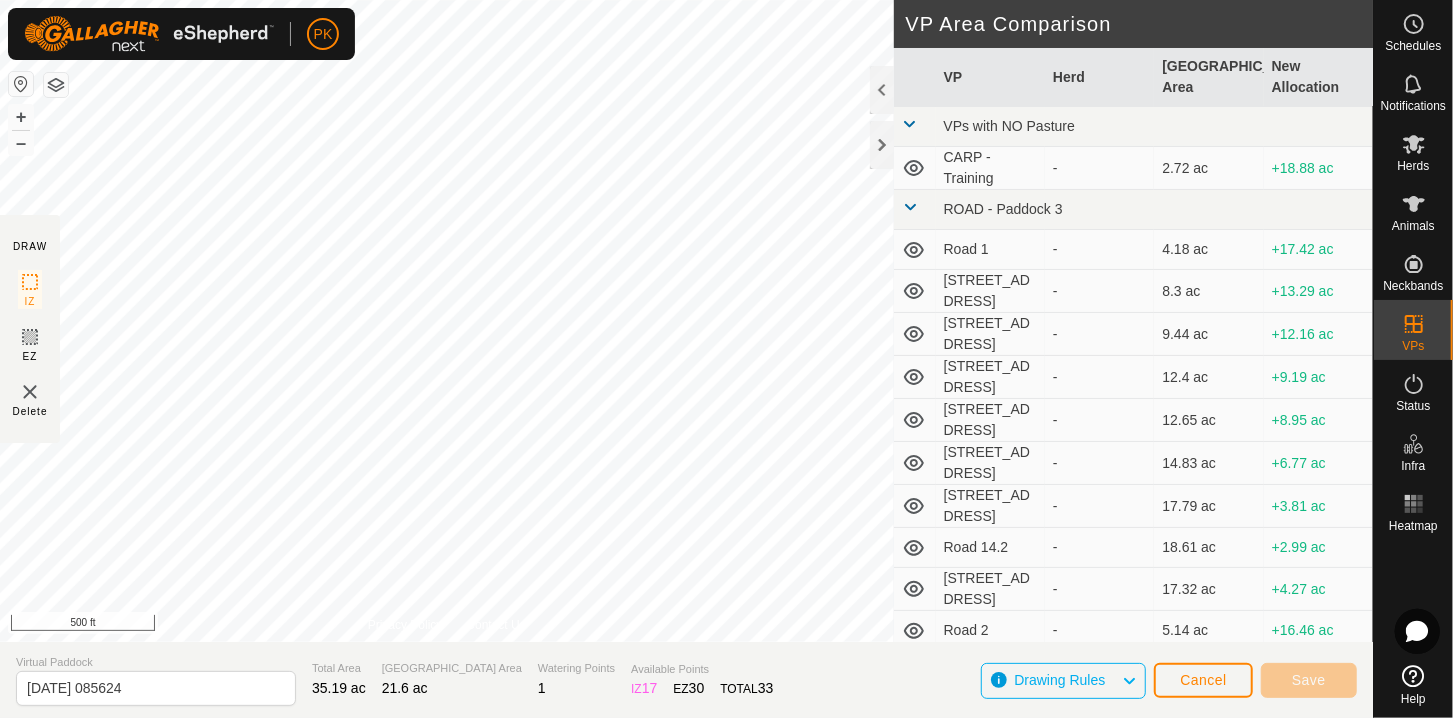 click at bounding box center (910, 207) 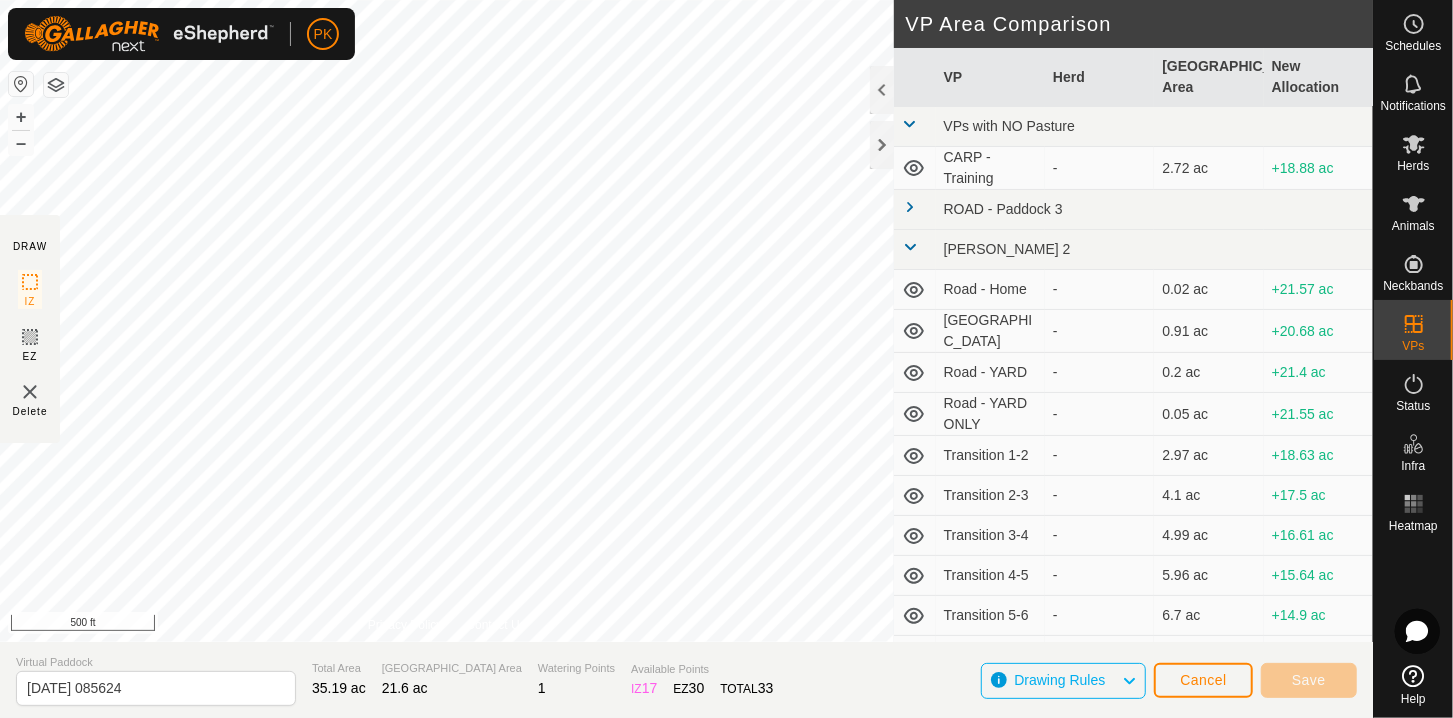 click at bounding box center (910, 247) 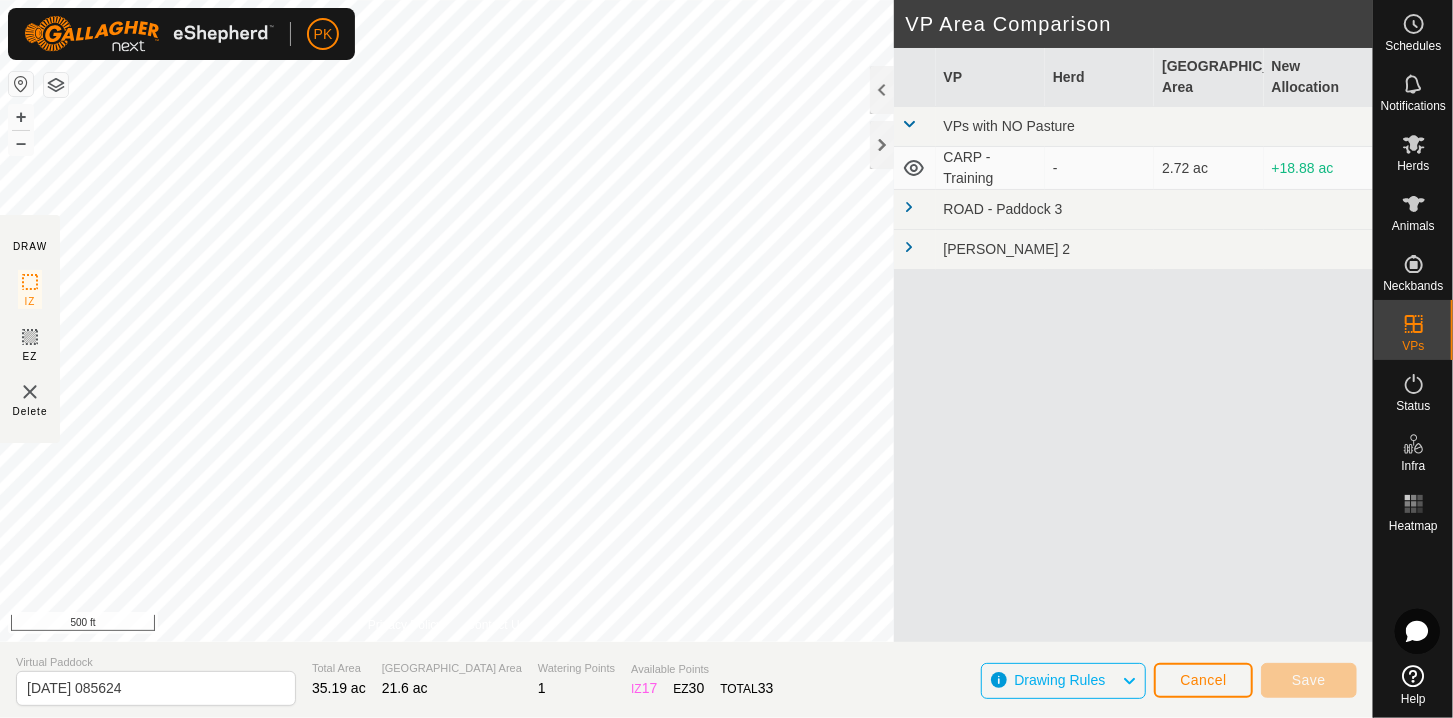 click at bounding box center [910, 207] 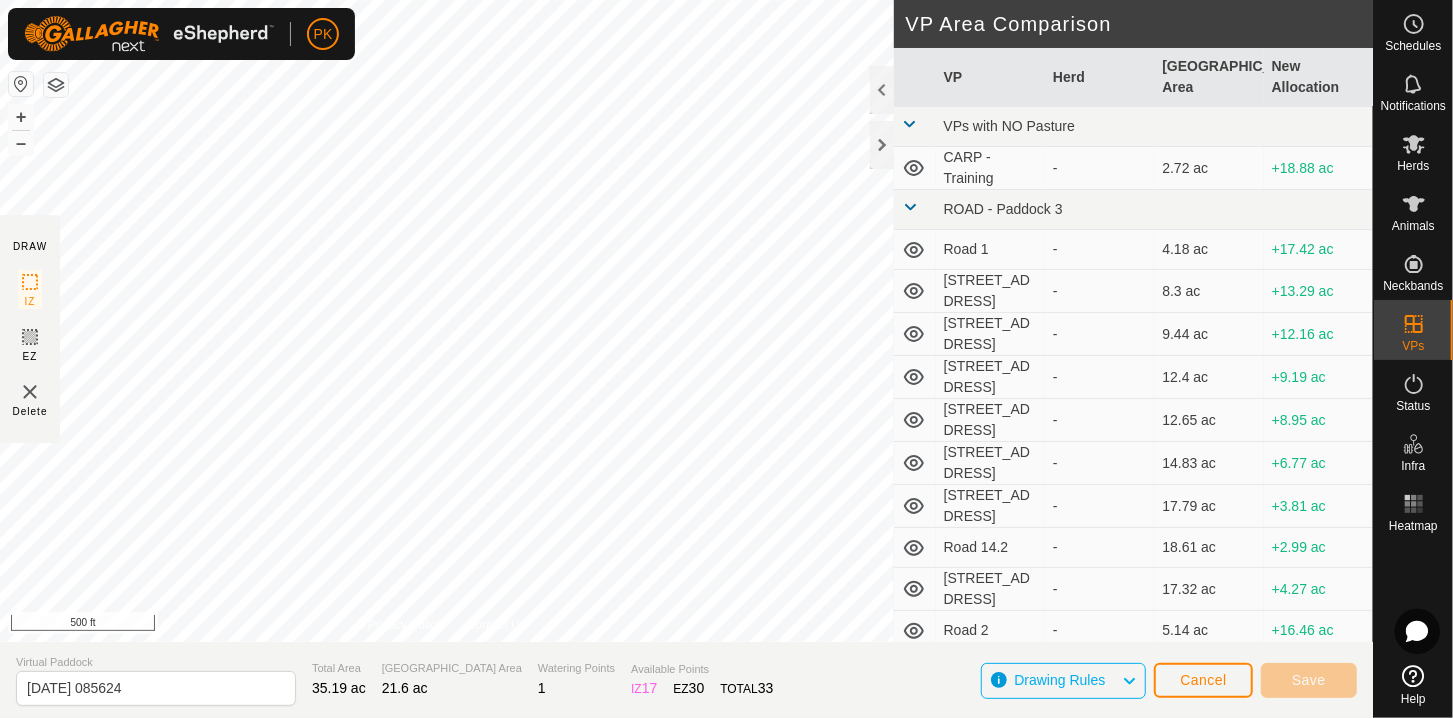 click 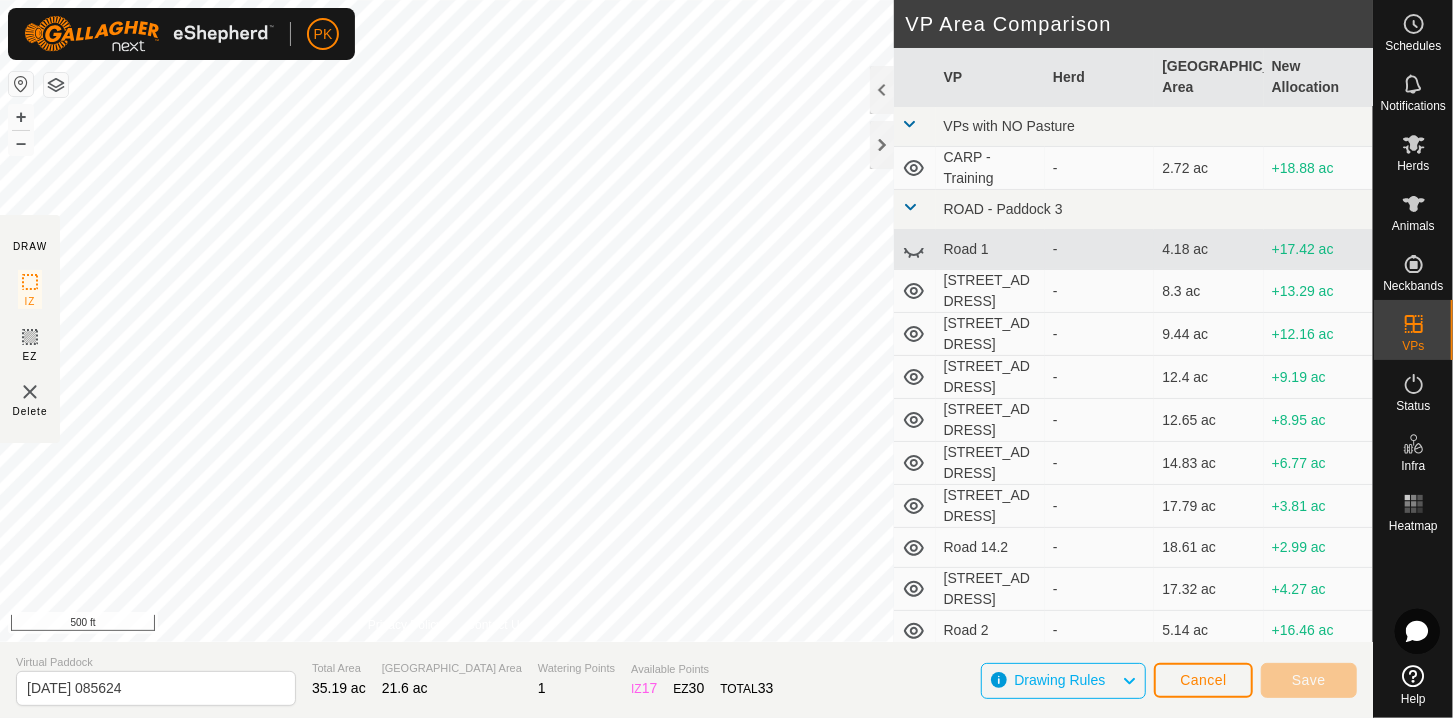 click 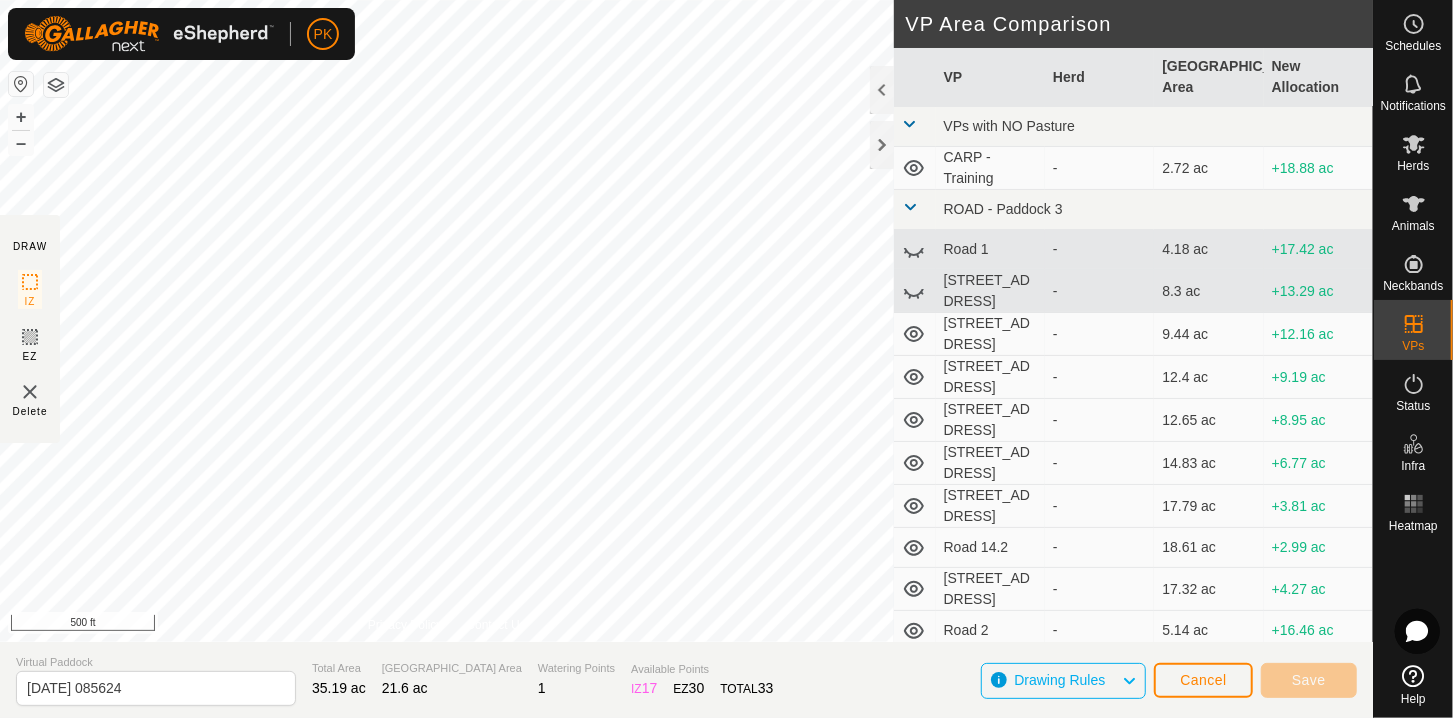 click 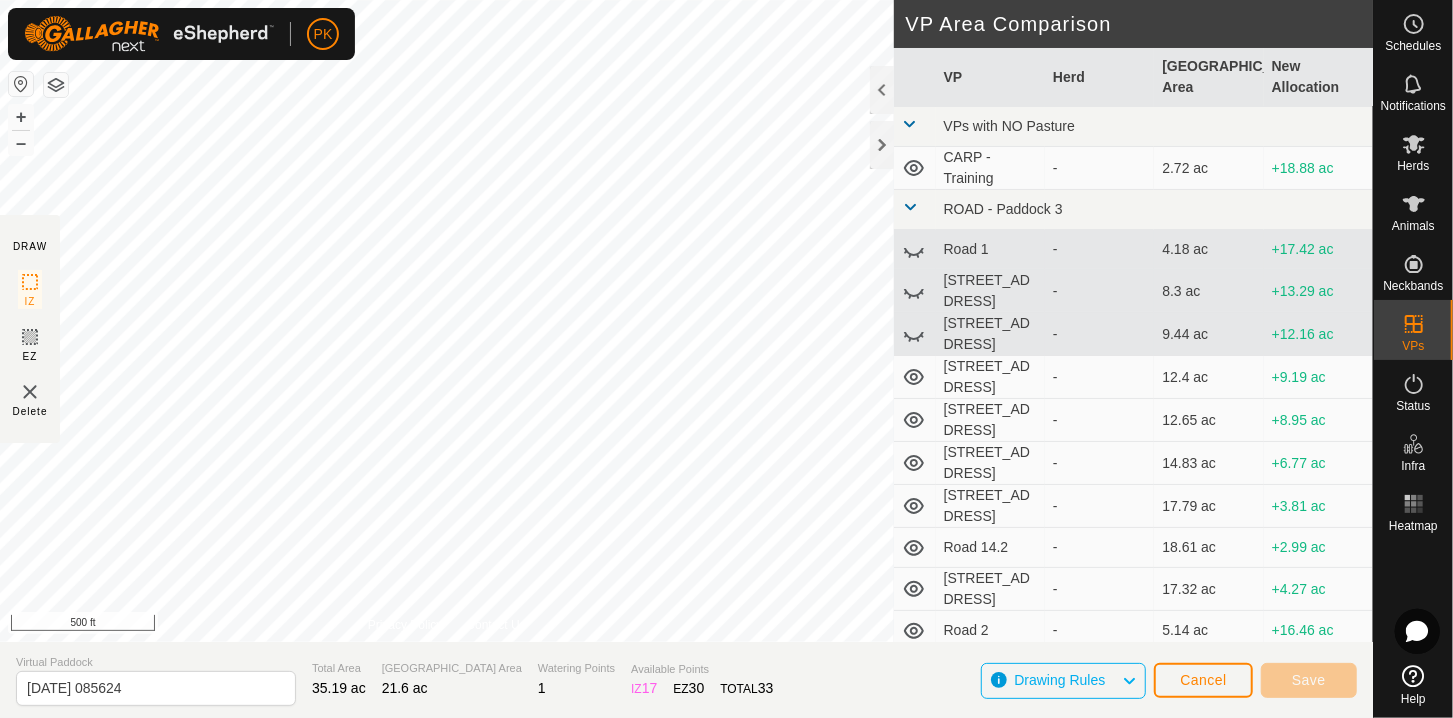 click 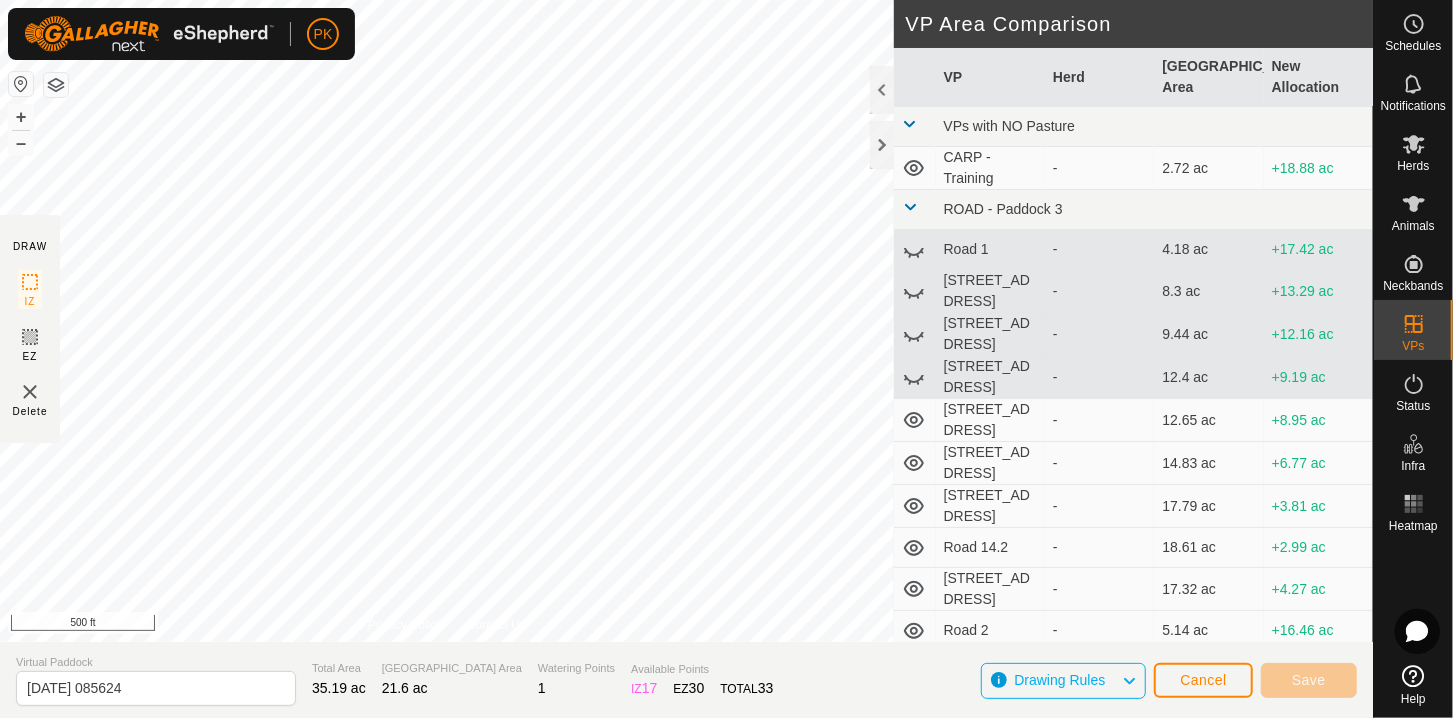 click at bounding box center (915, 377) 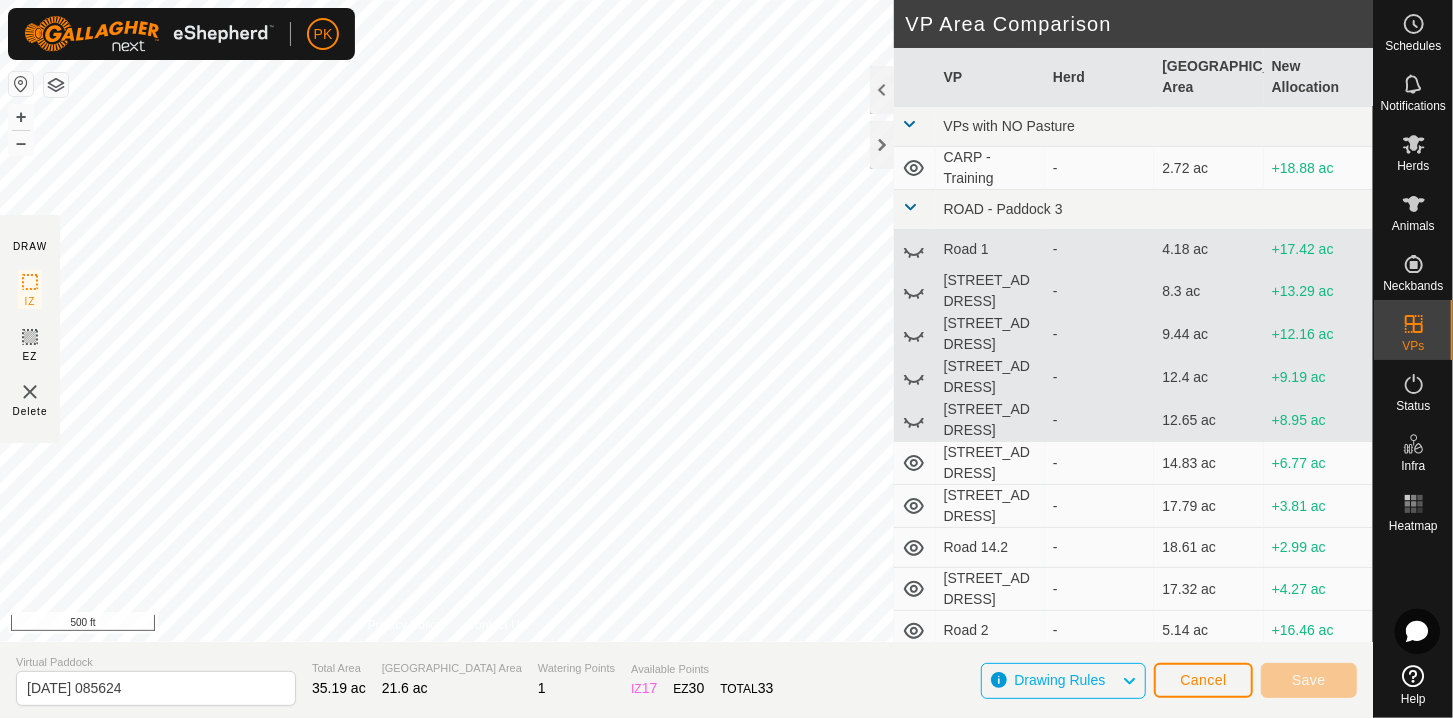 click 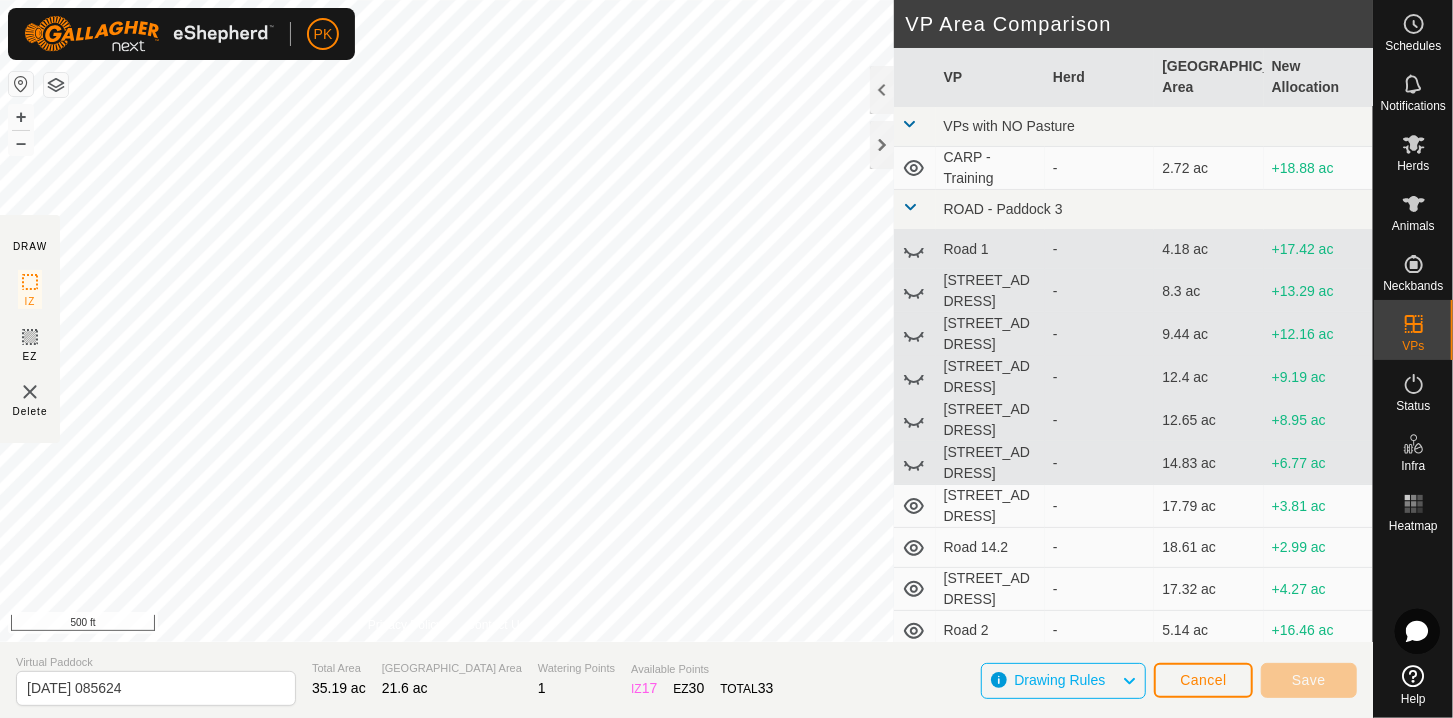 click 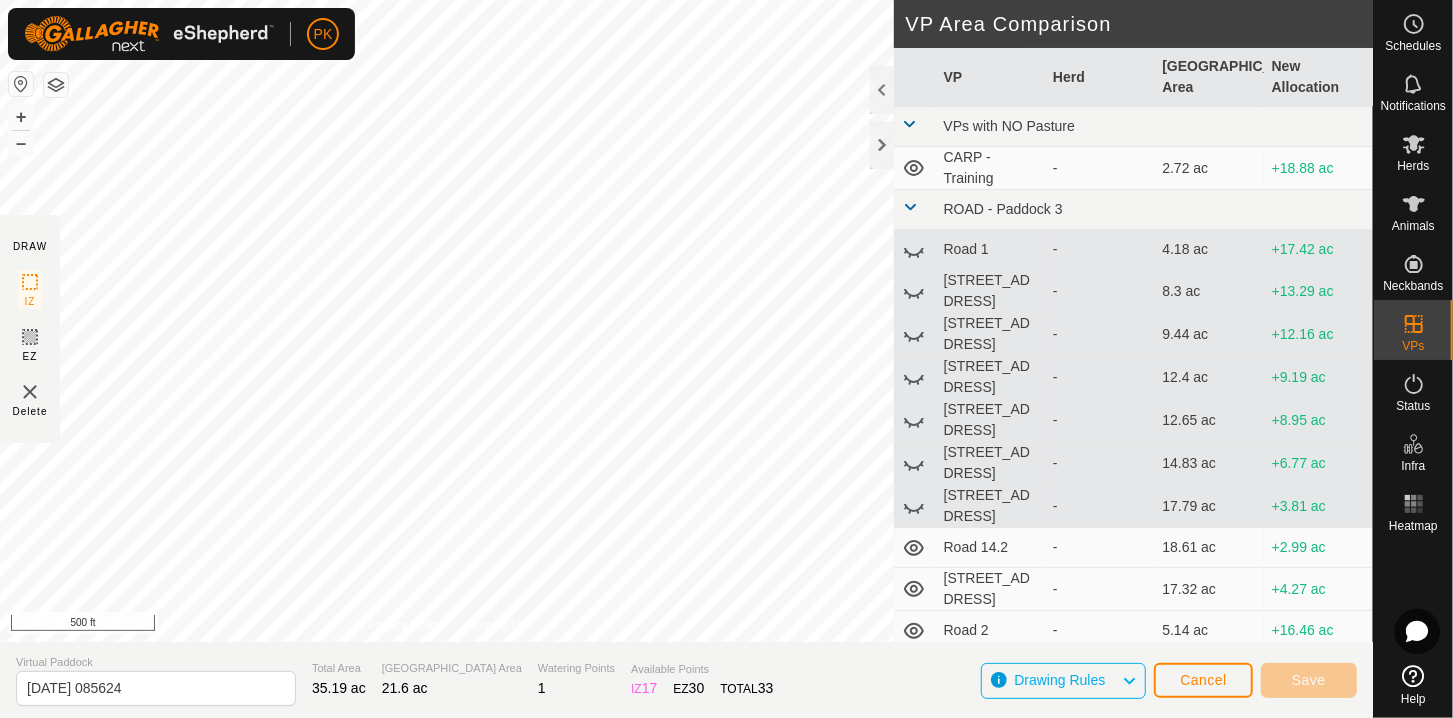 click 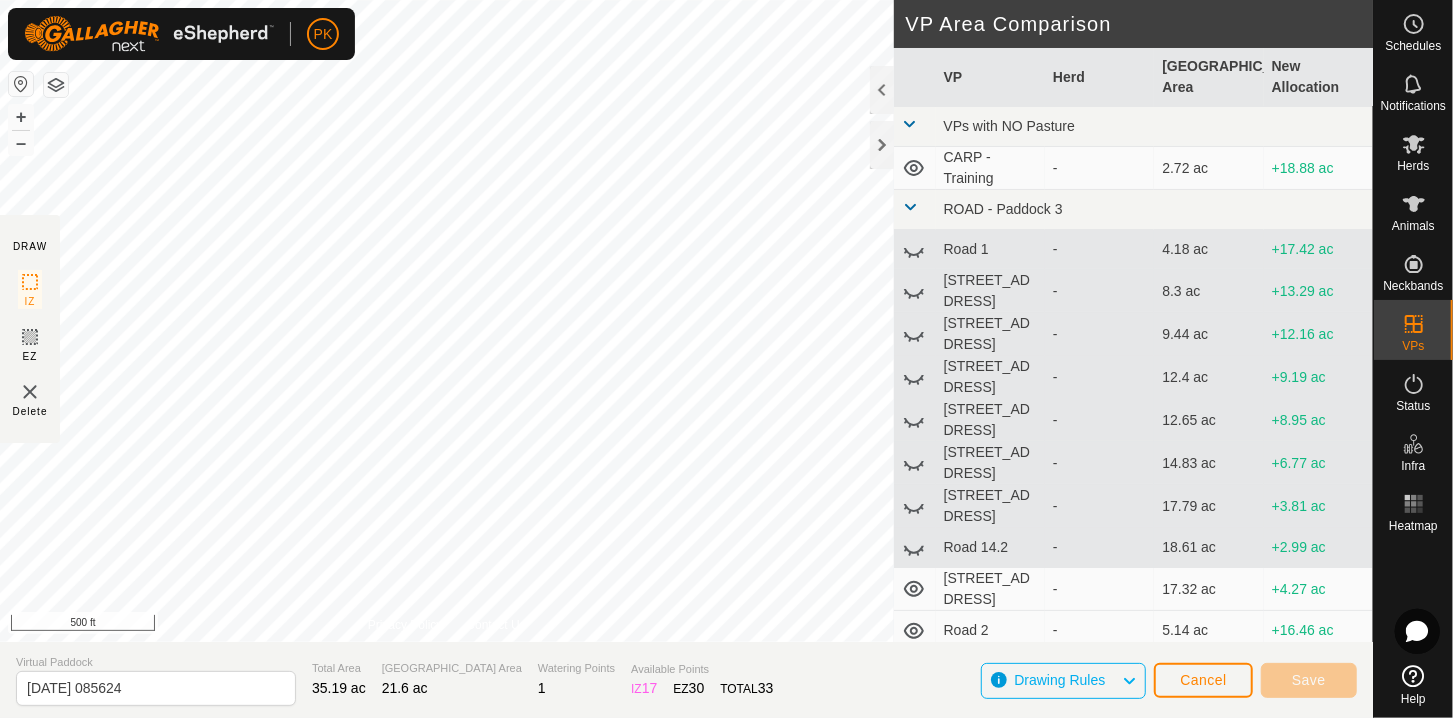 click 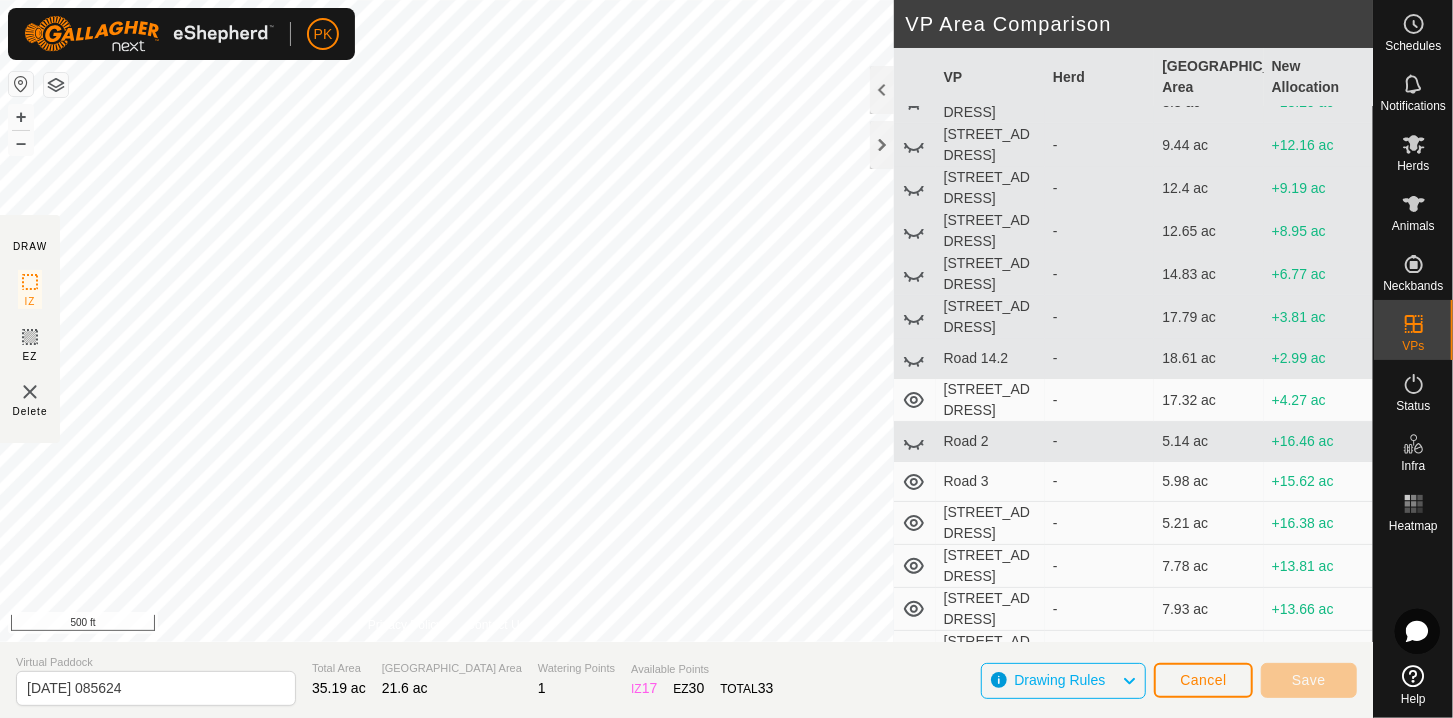 scroll, scrollTop: 333, scrollLeft: 0, axis: vertical 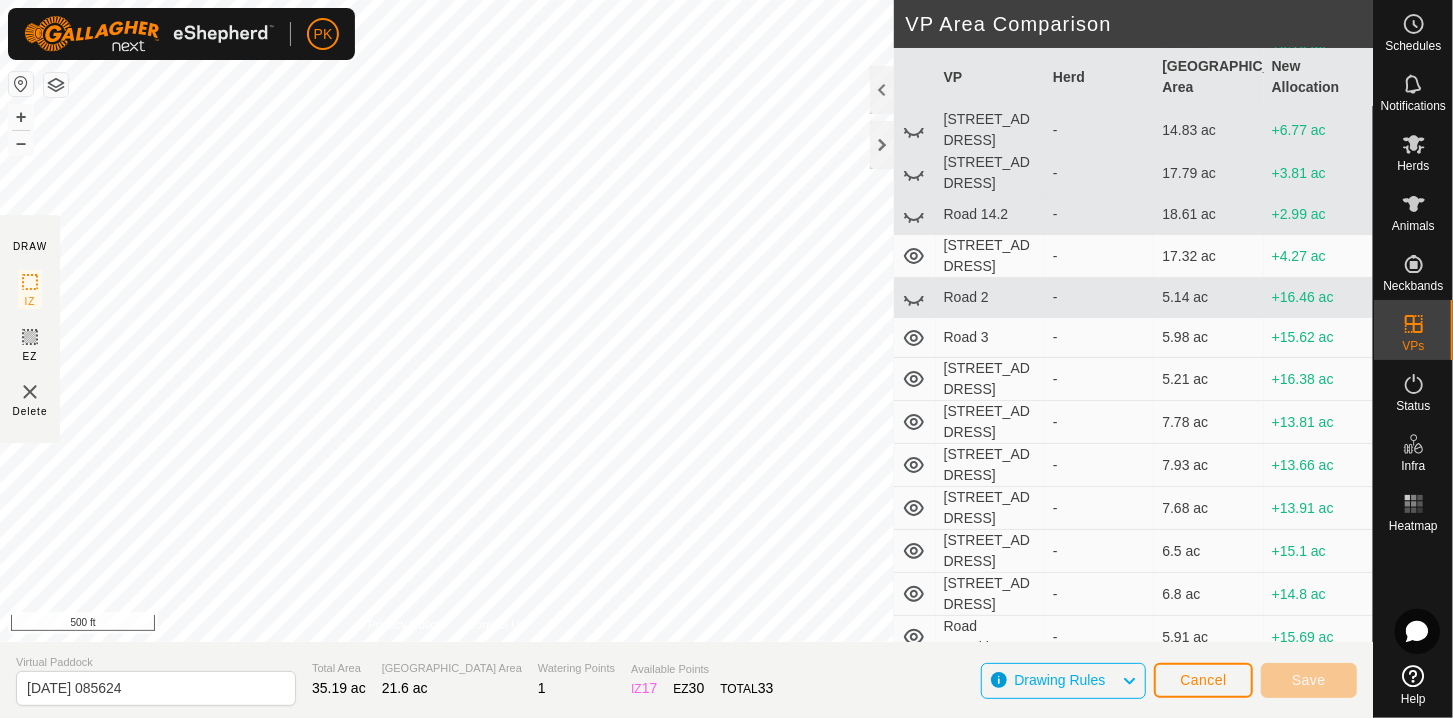 click 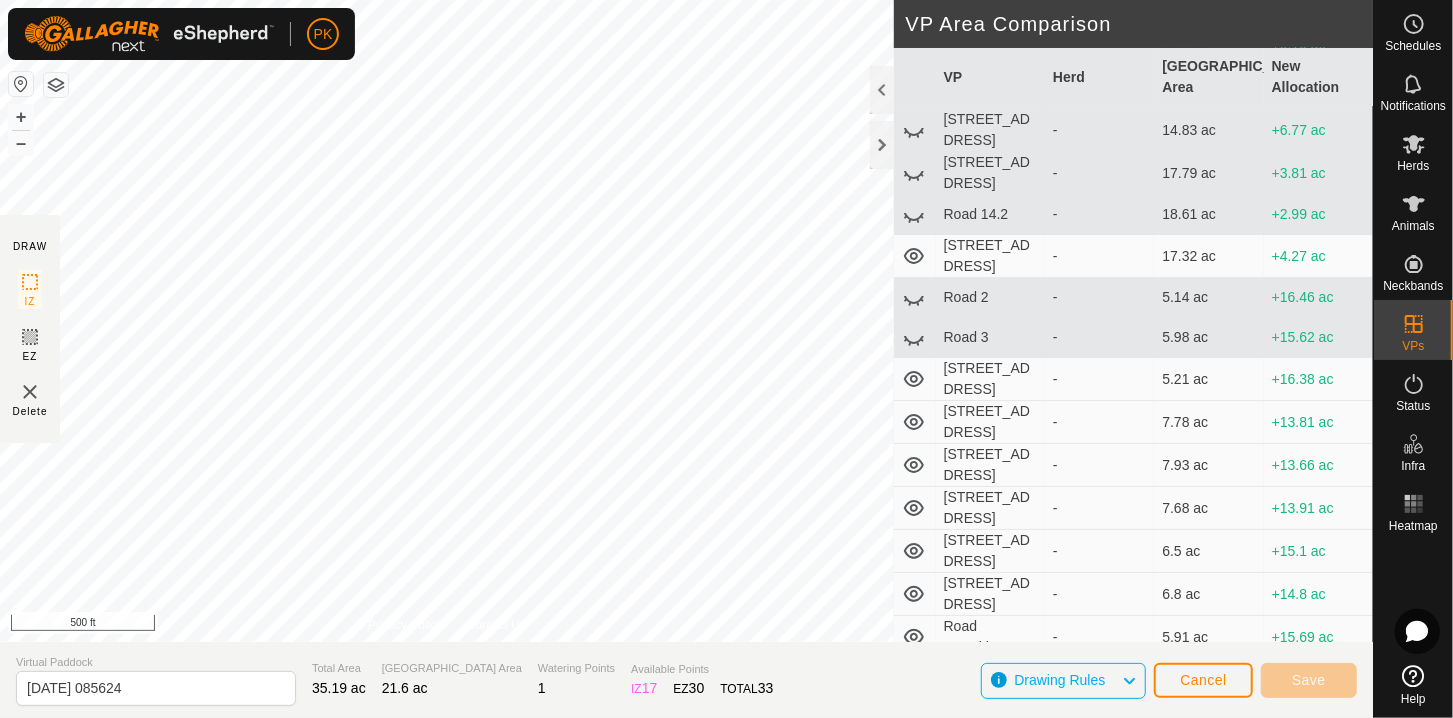 click 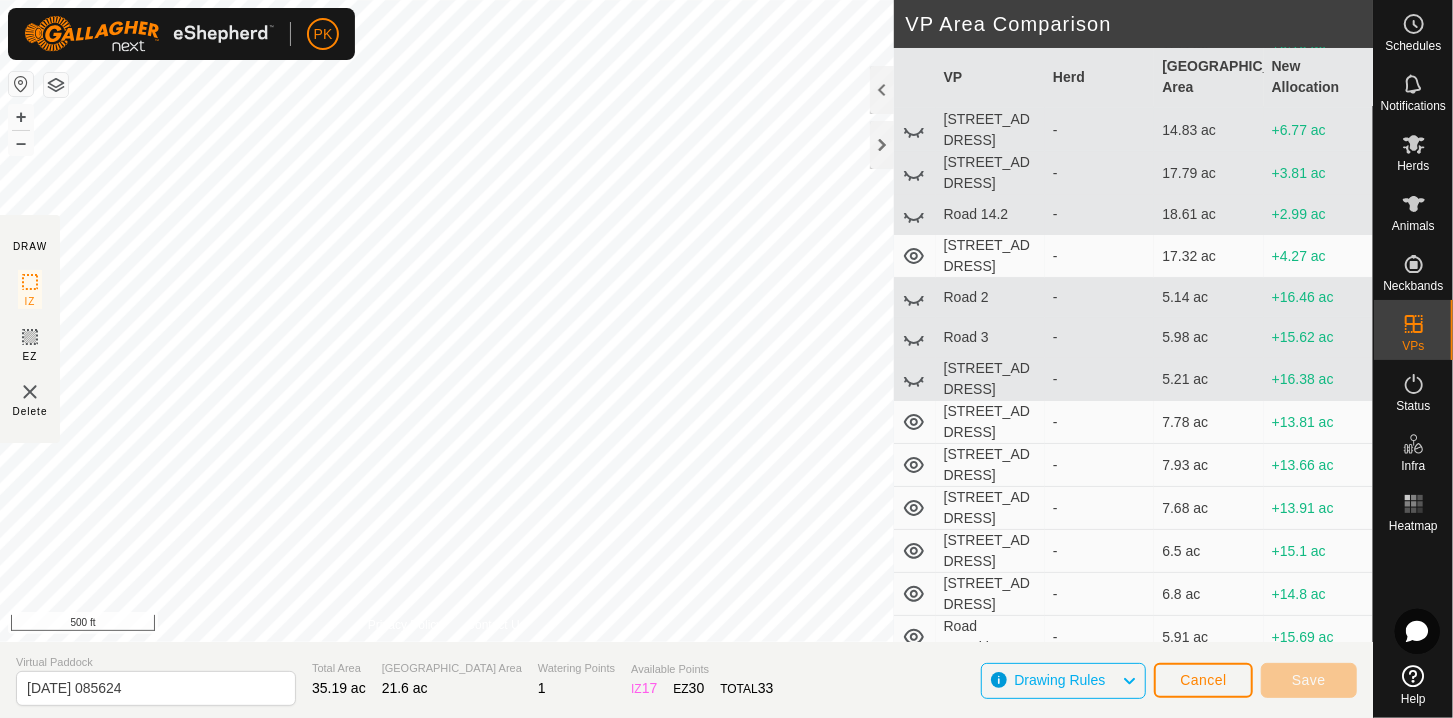 click 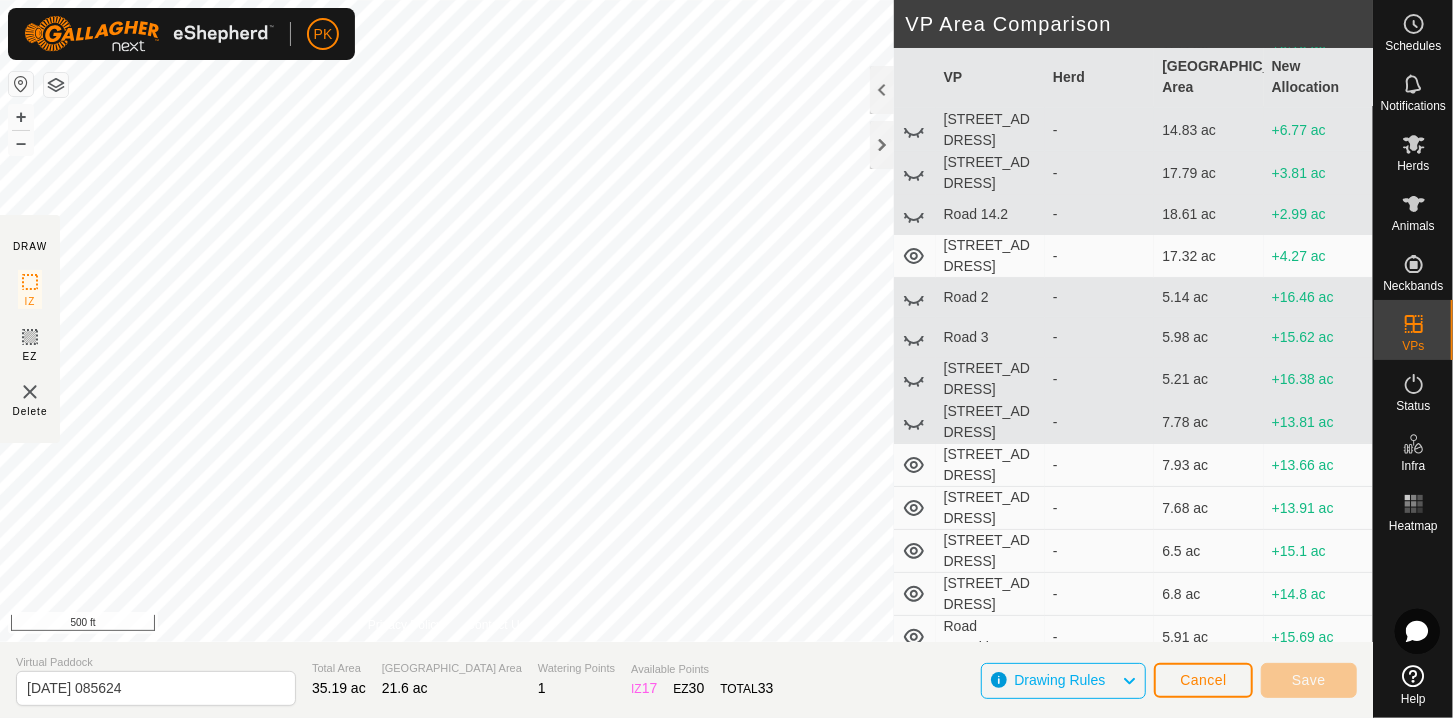 click 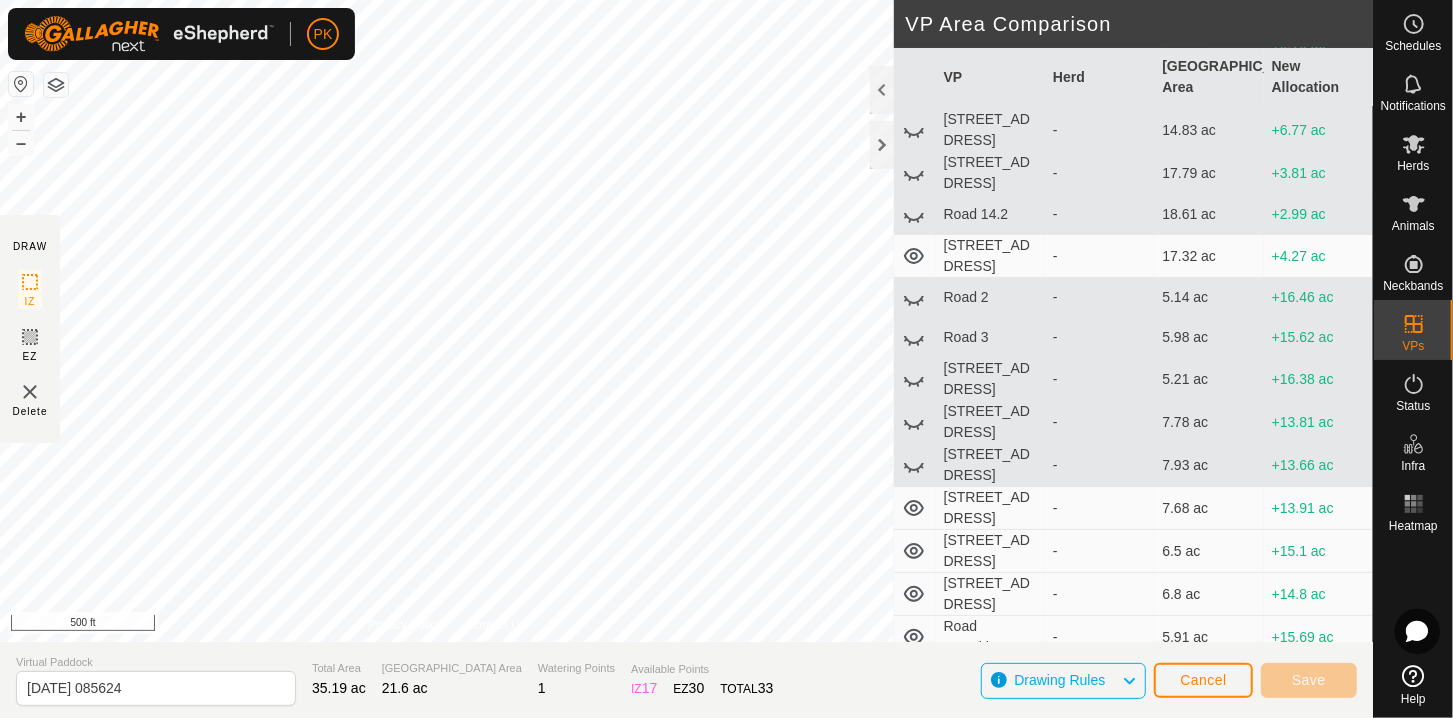 click 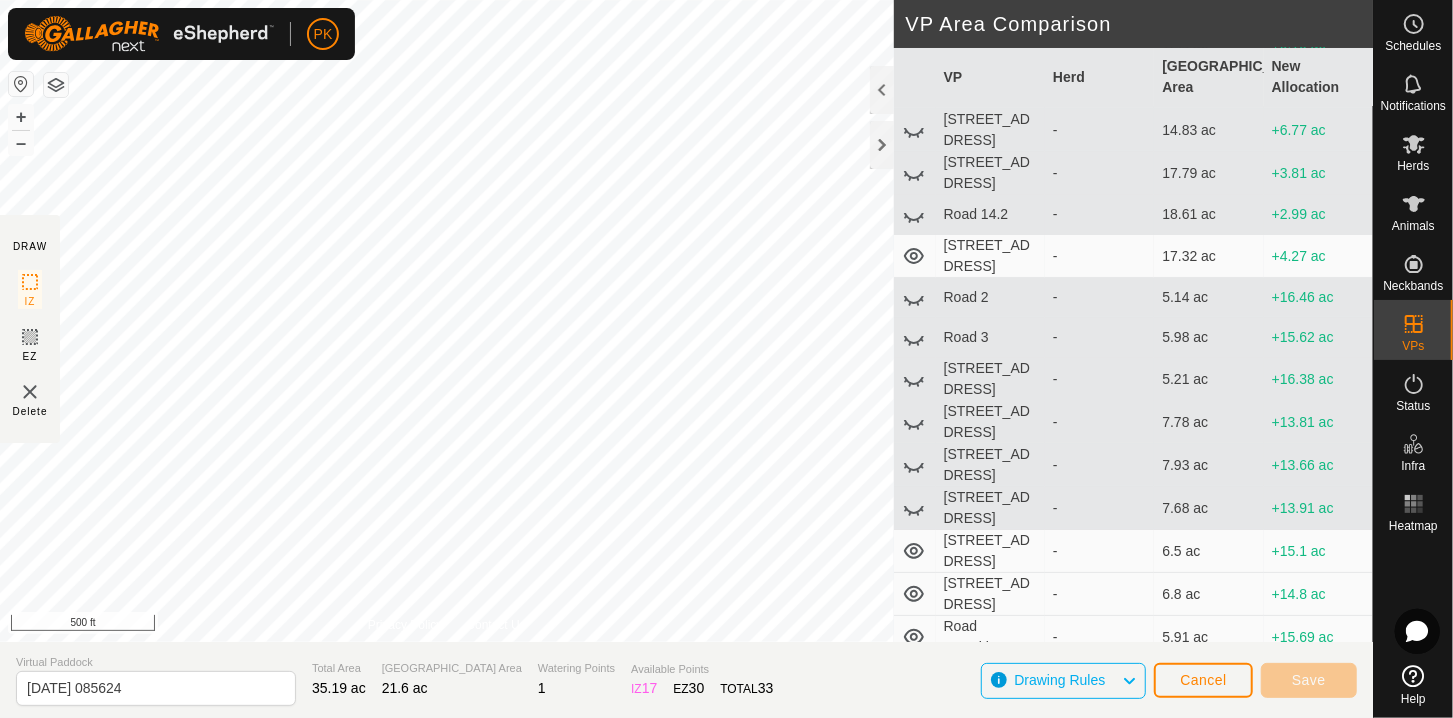 click 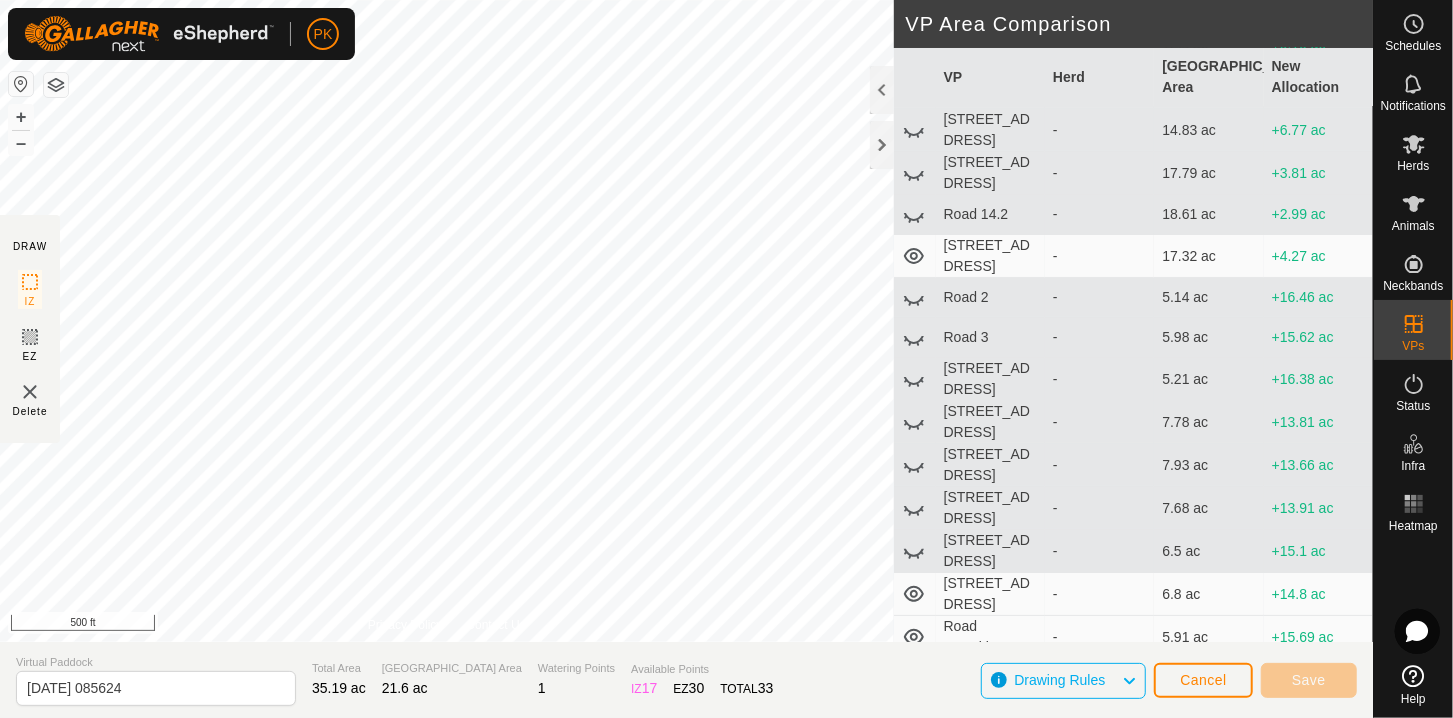 click 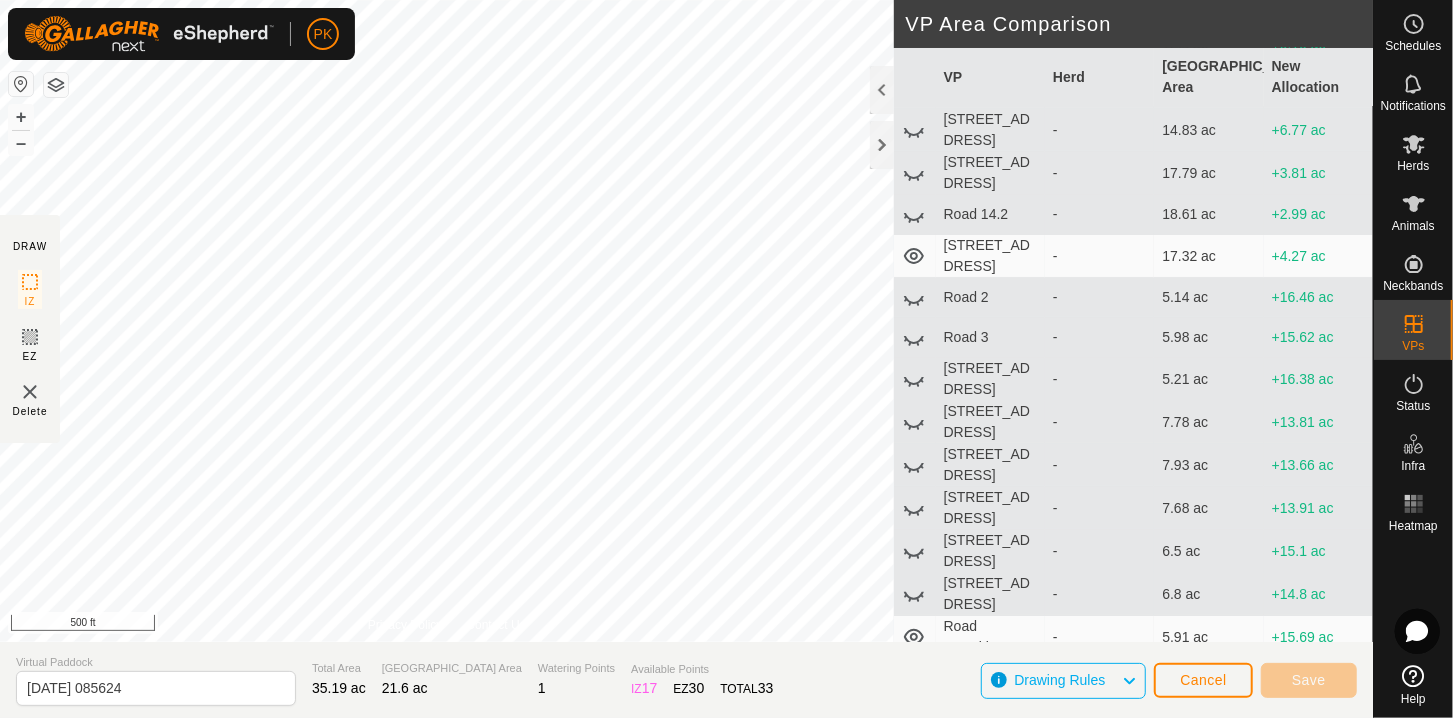 click 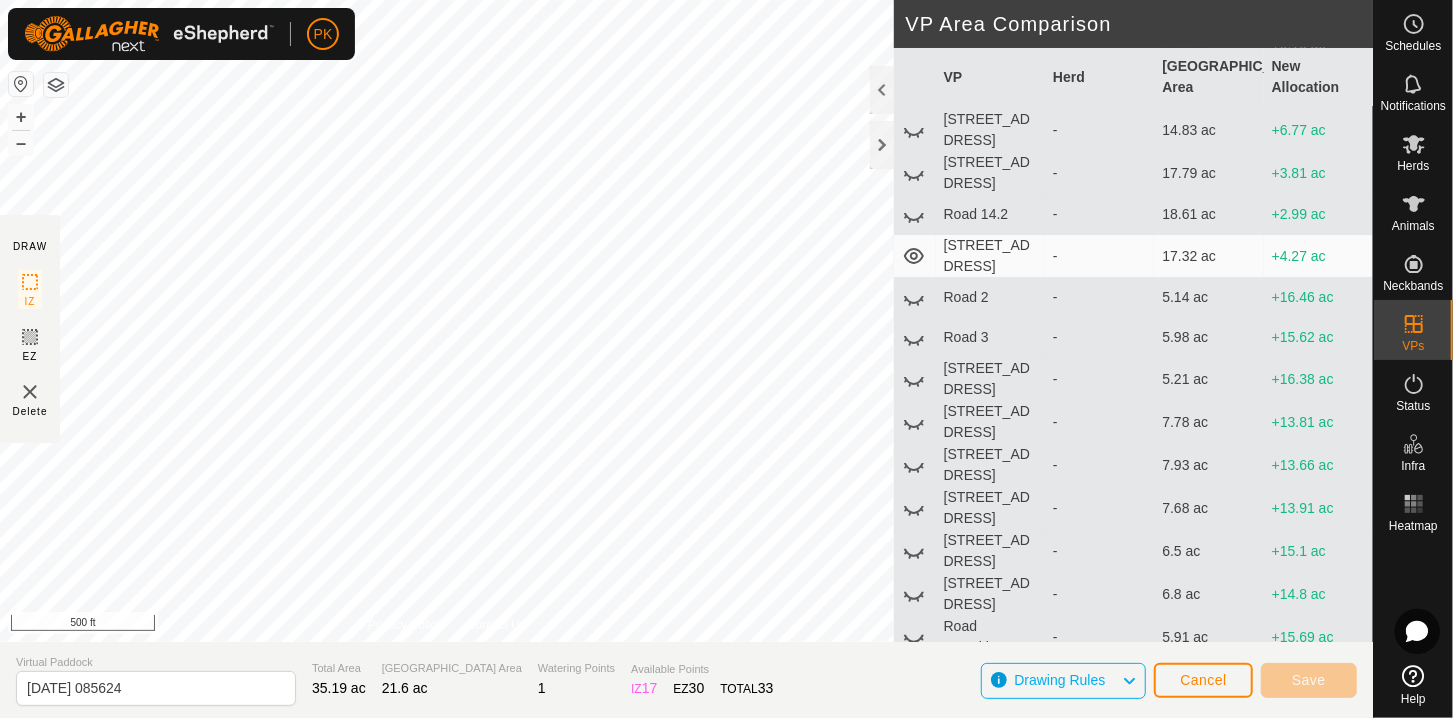 scroll, scrollTop: 666, scrollLeft: 0, axis: vertical 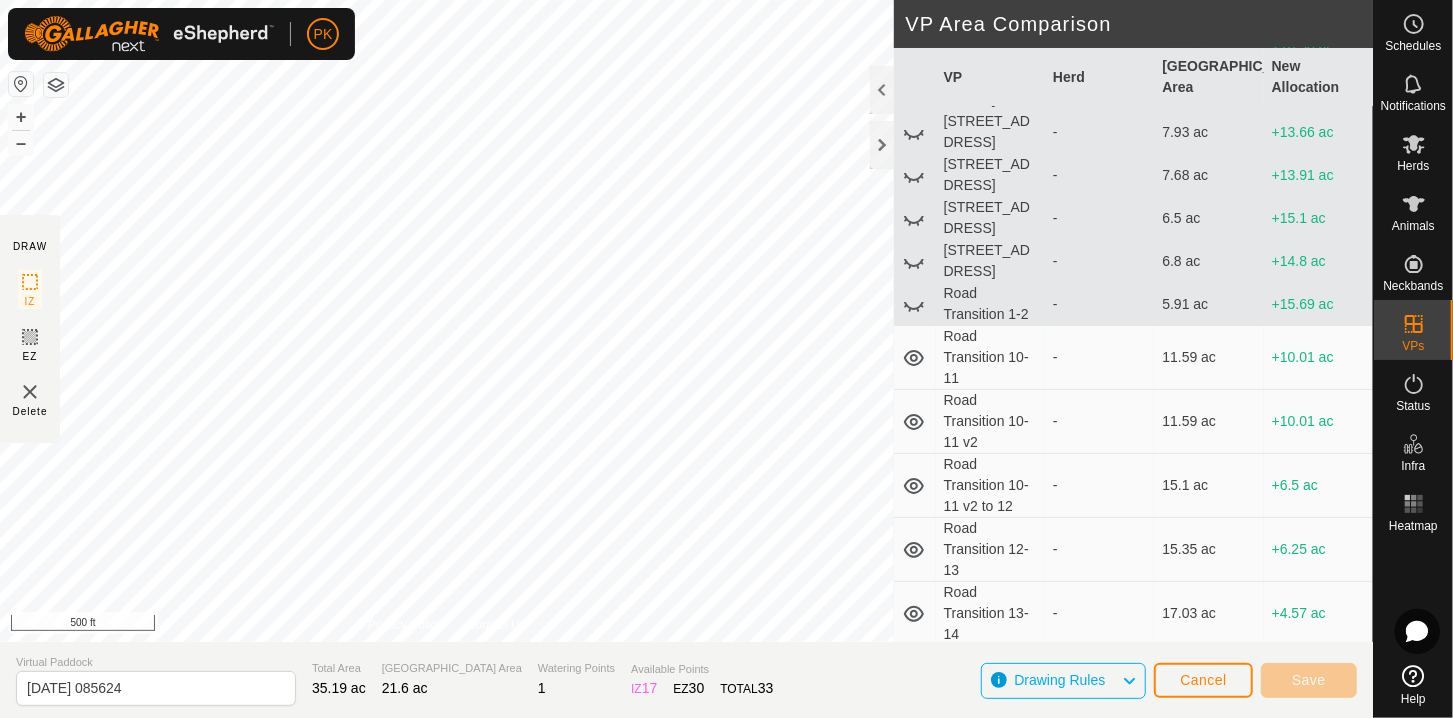 click 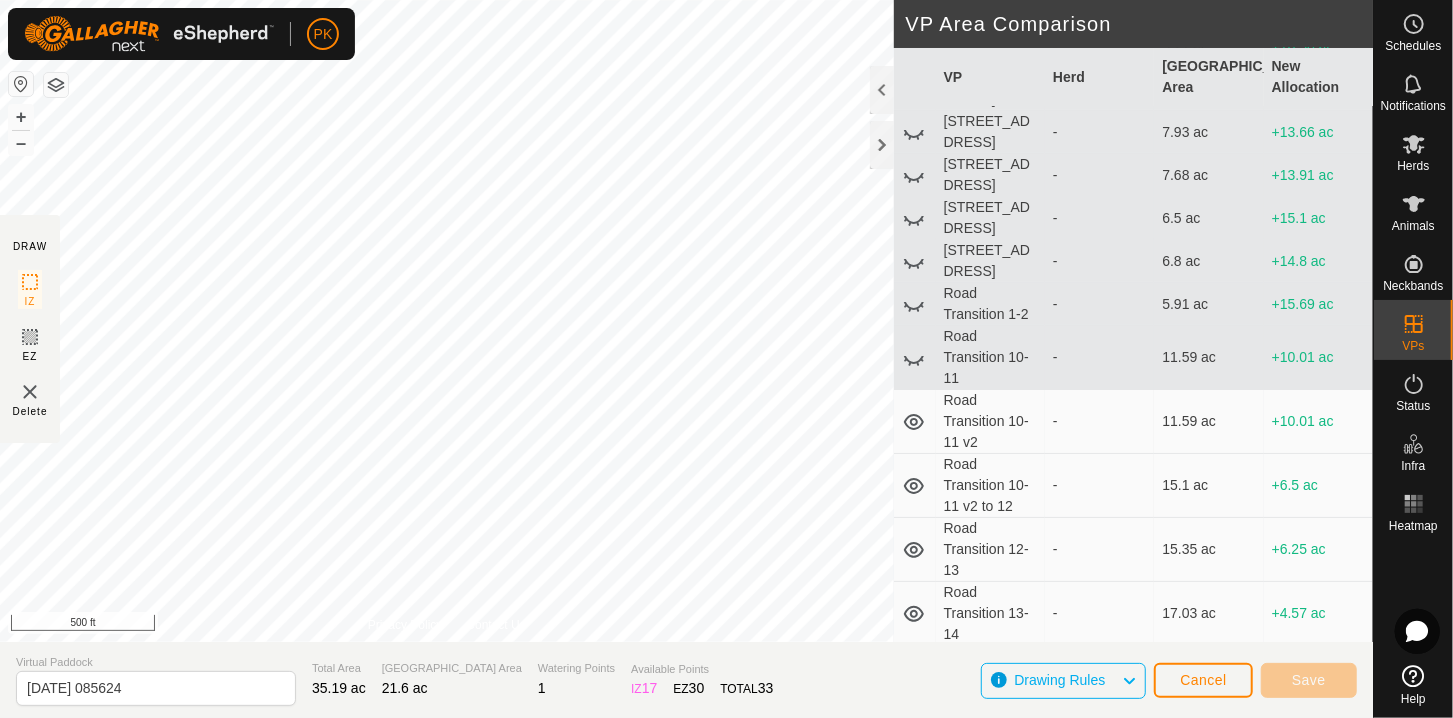 click 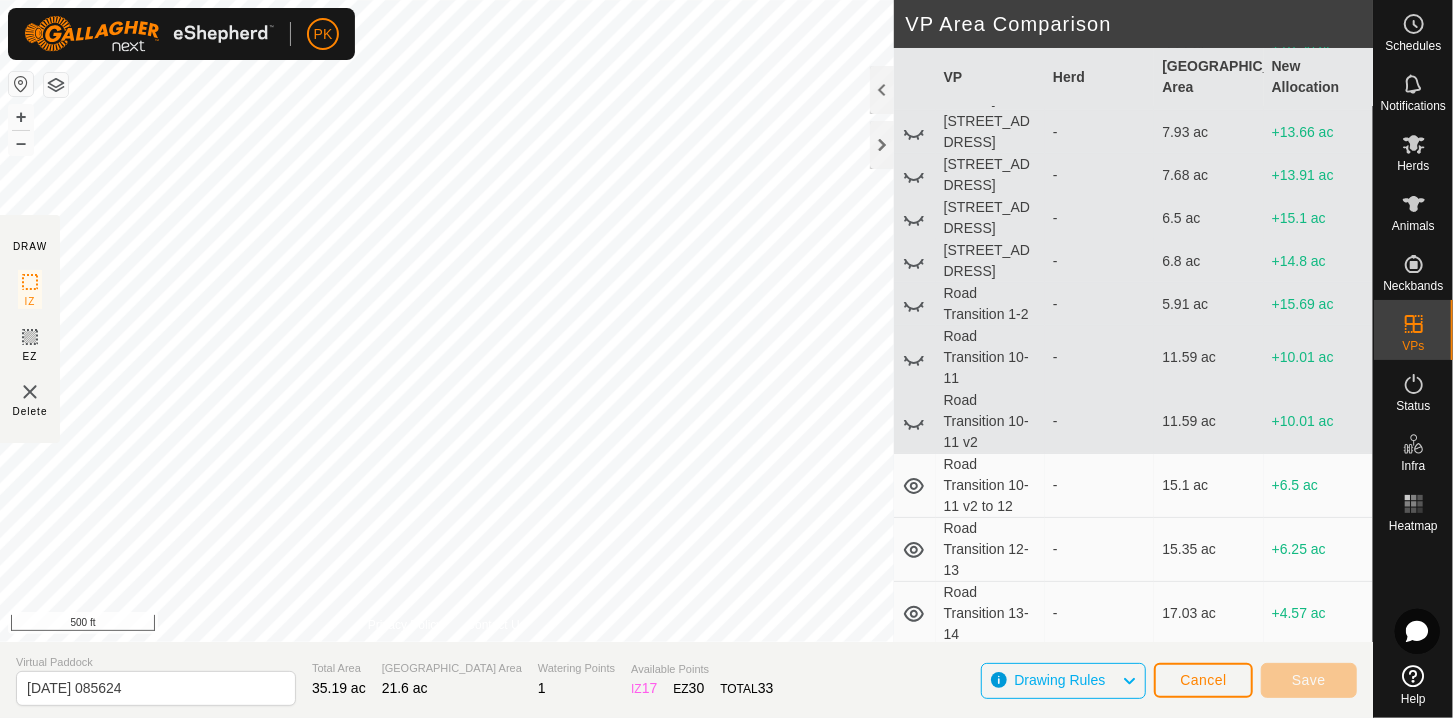 click 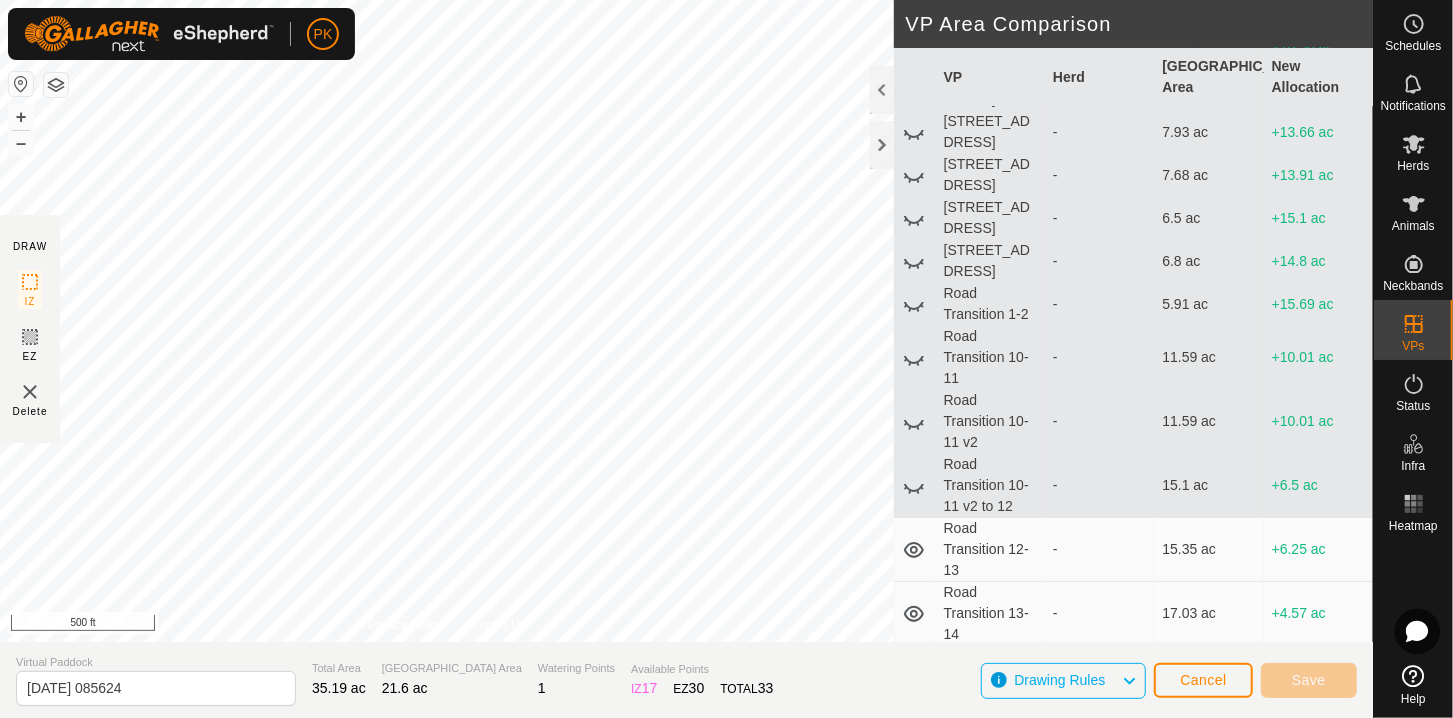 click 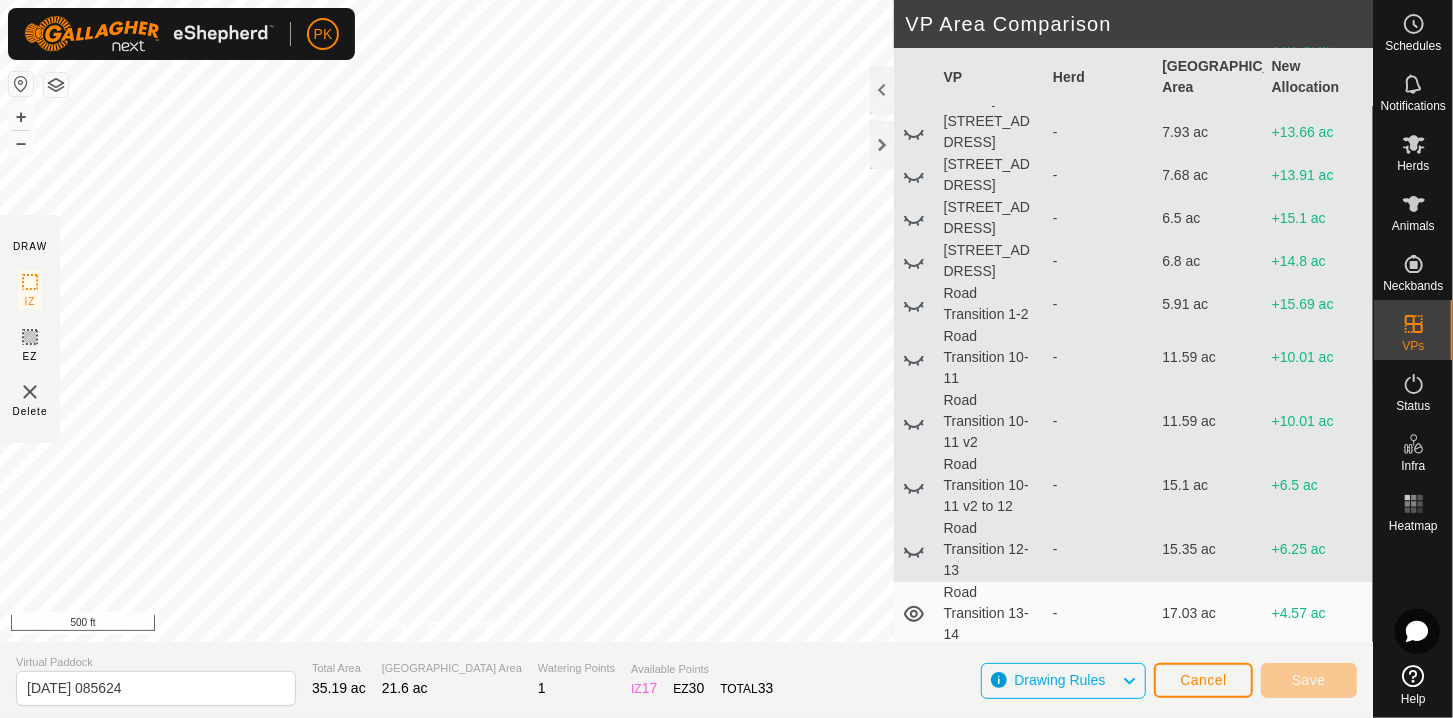 click 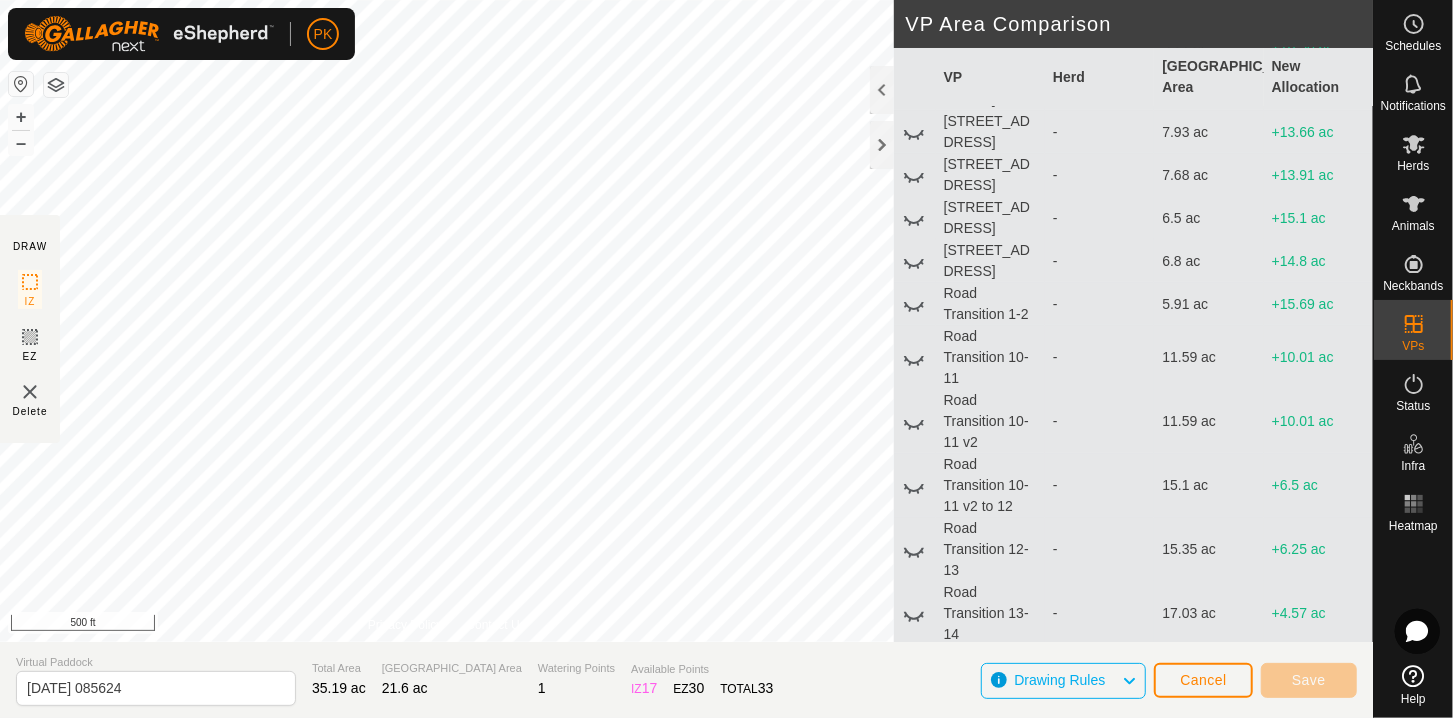 click 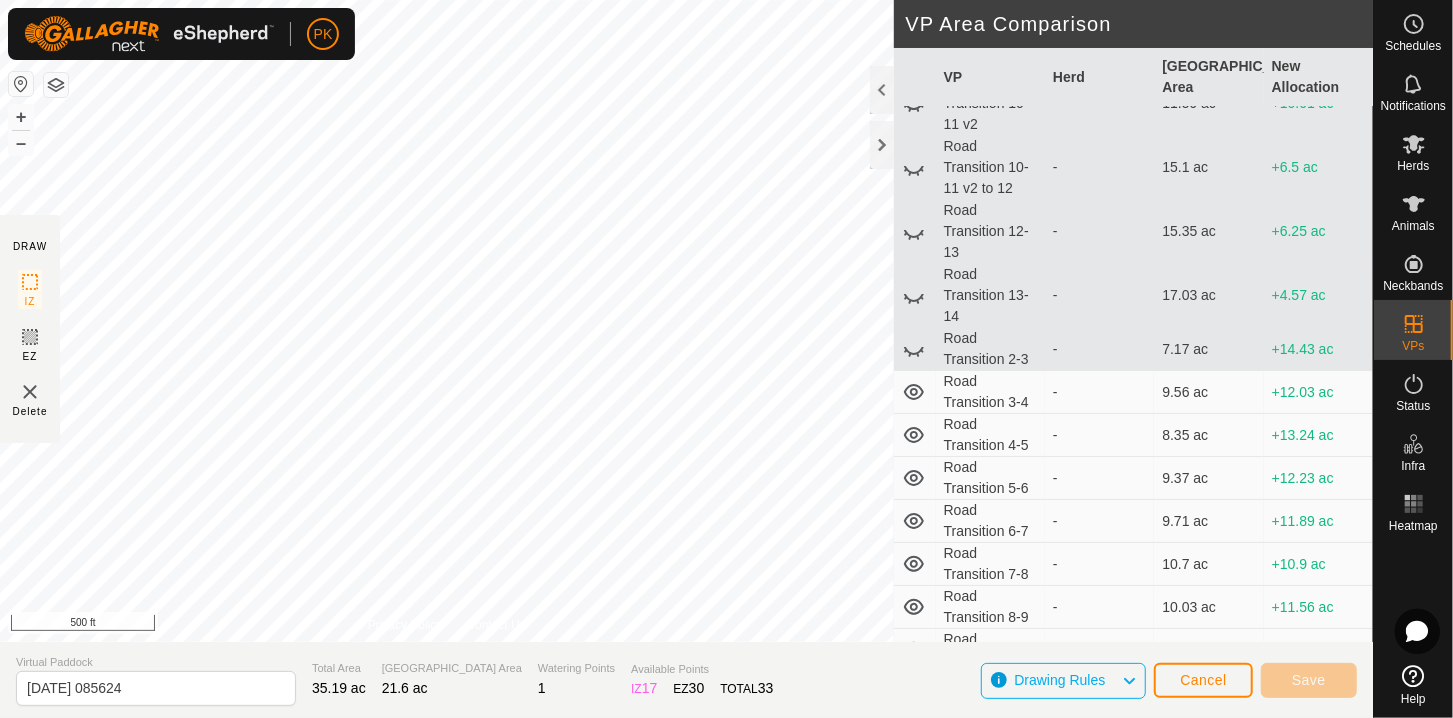 drag, startPoint x: 905, startPoint y: 347, endPoint x: 922, endPoint y: 366, distance: 25.495098 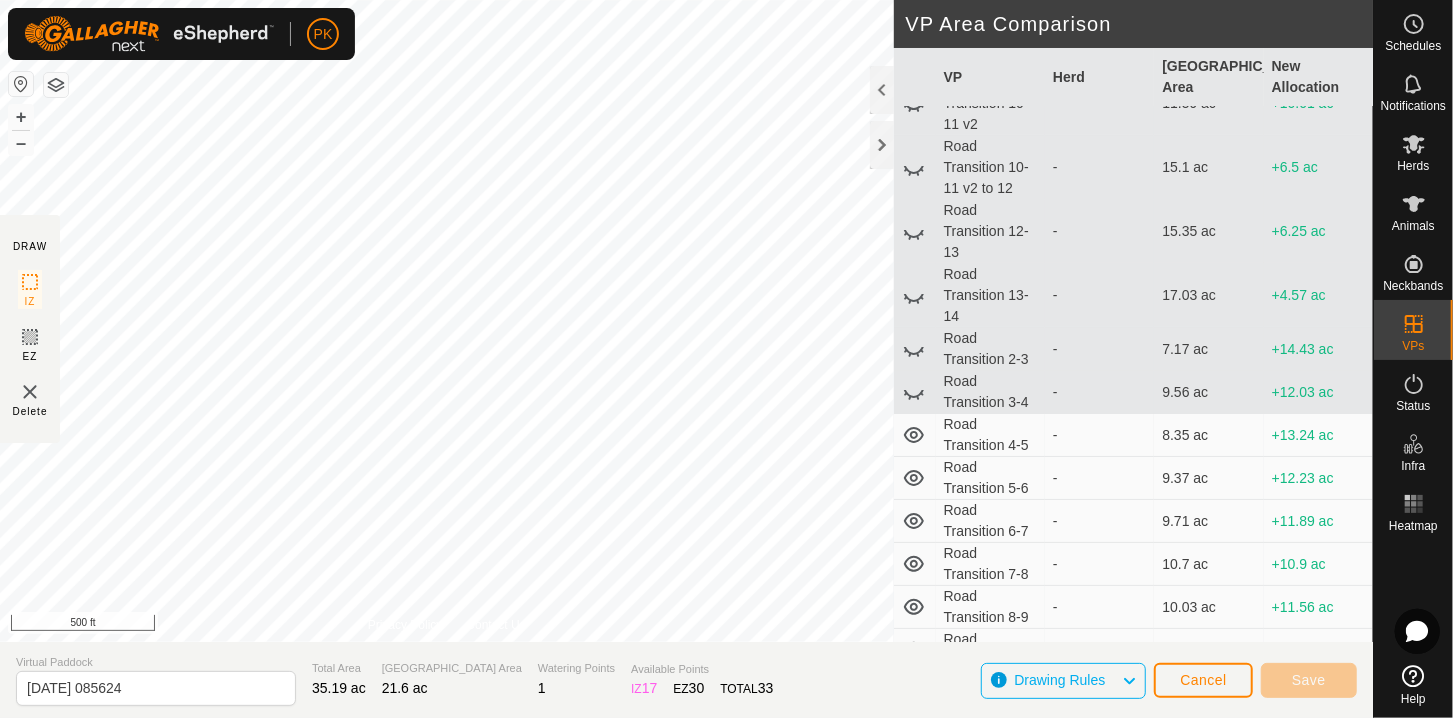 click 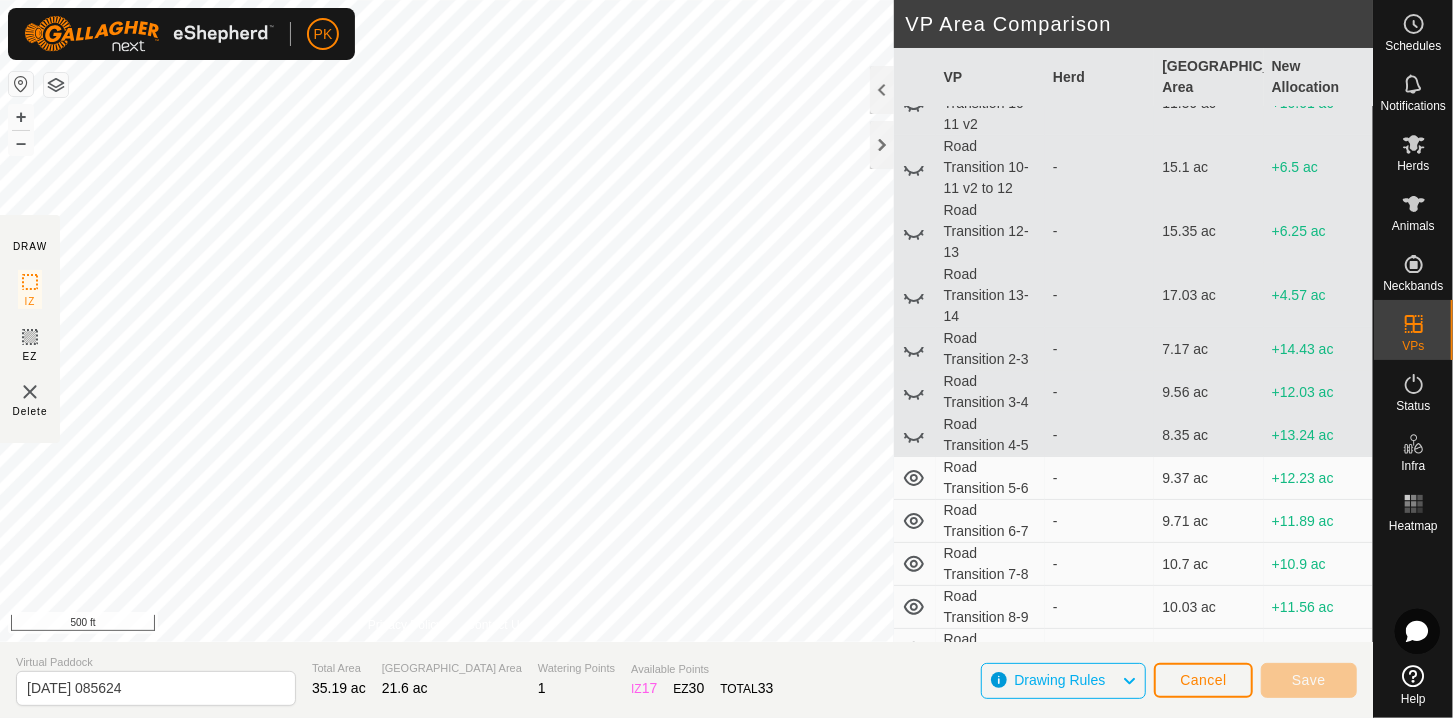 click 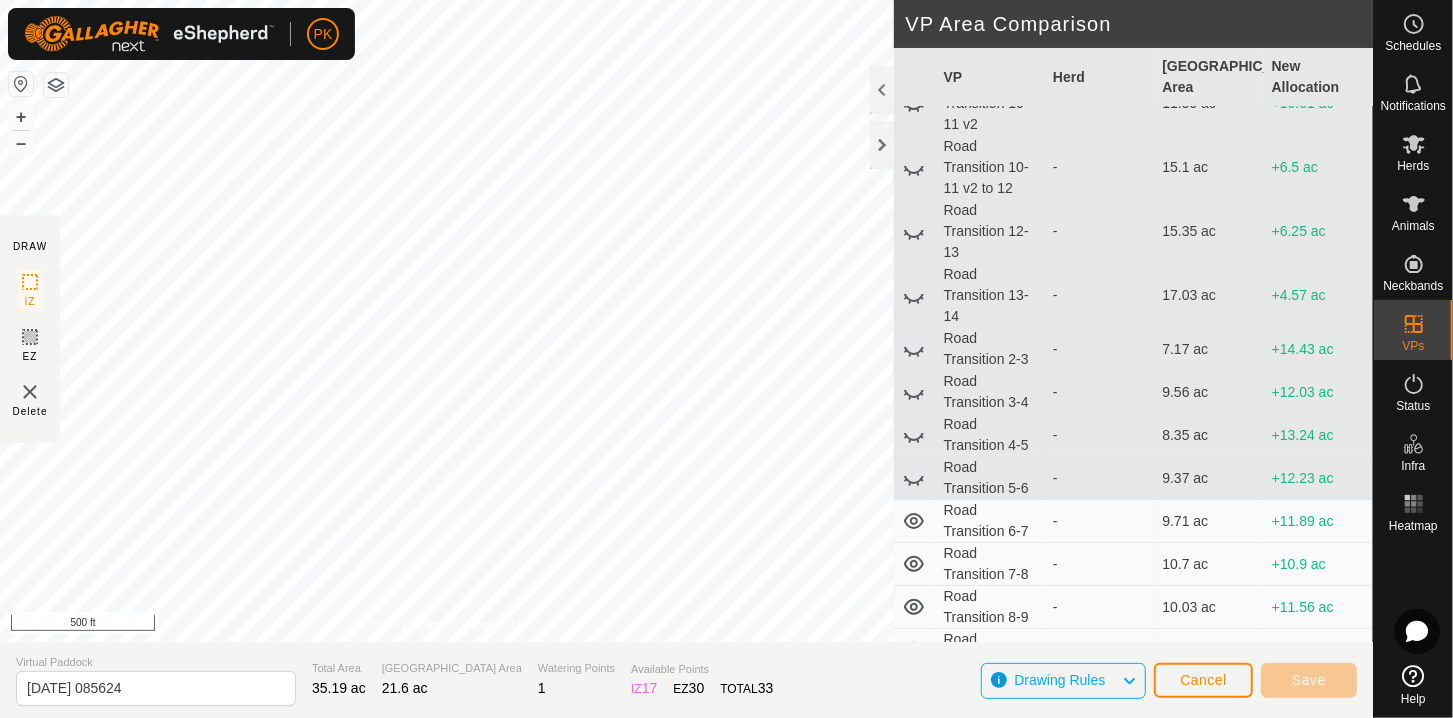 drag, startPoint x: 918, startPoint y: 480, endPoint x: 902, endPoint y: 504, distance: 28.84441 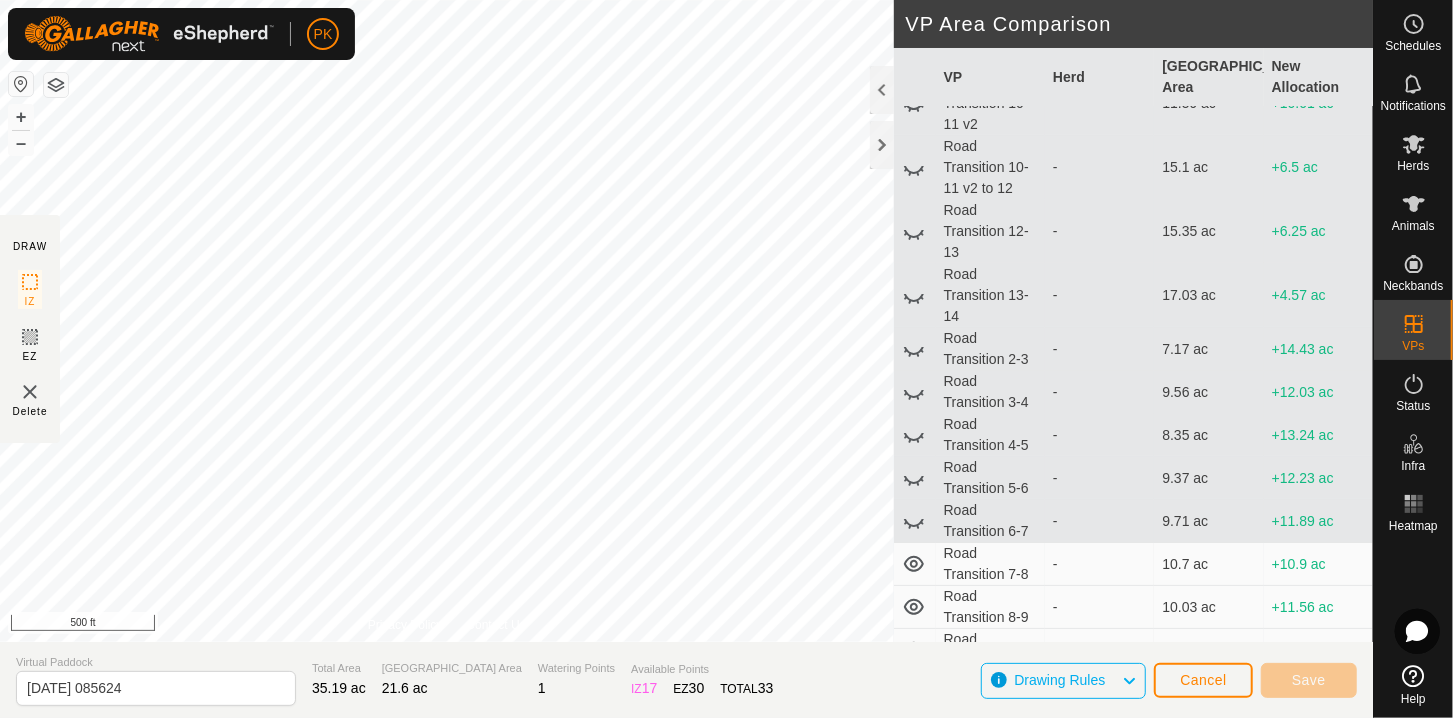 click 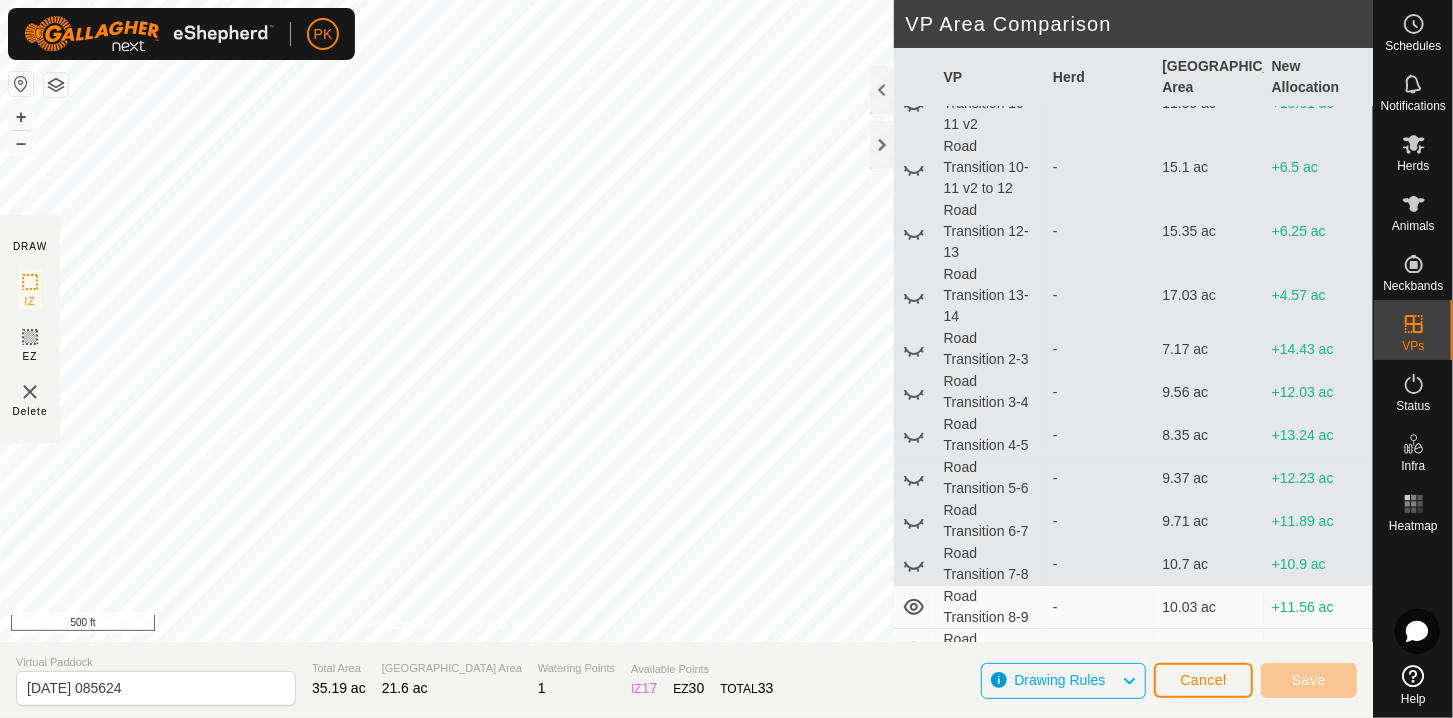click 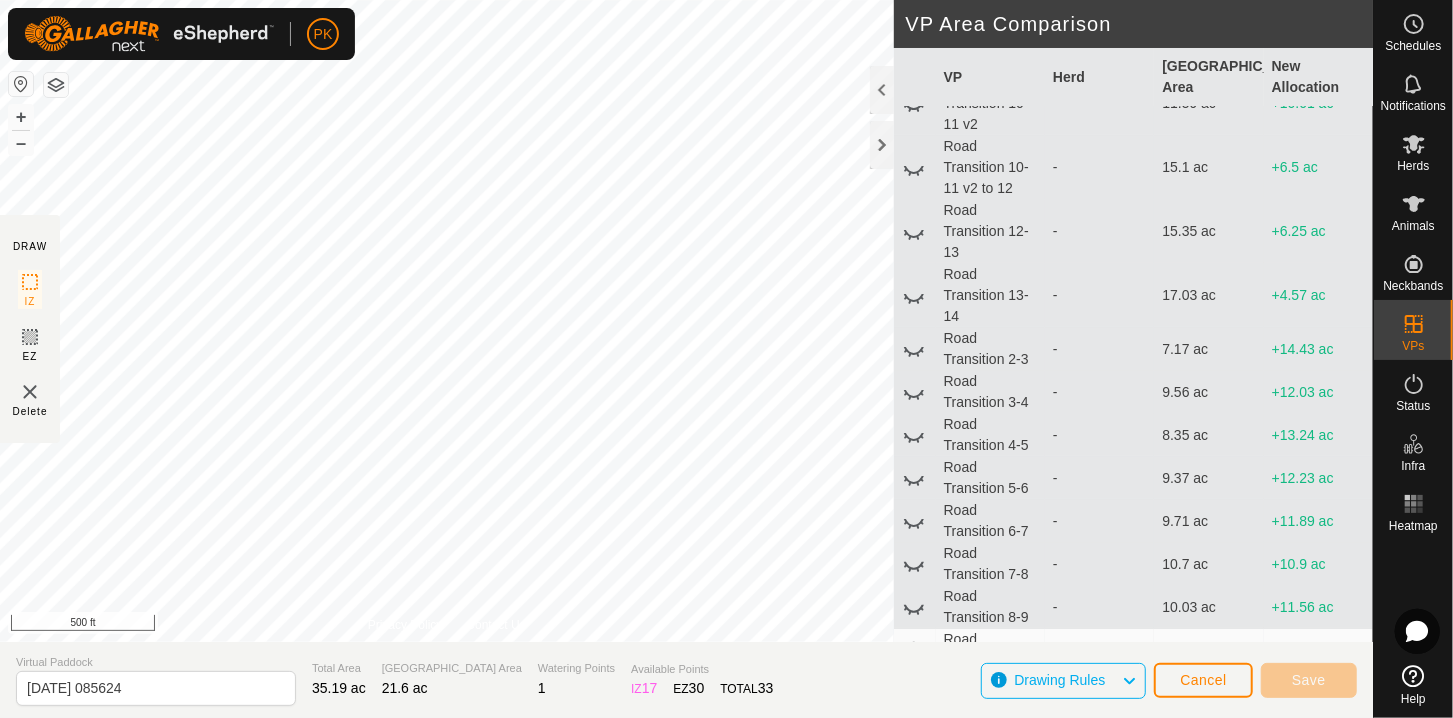 click 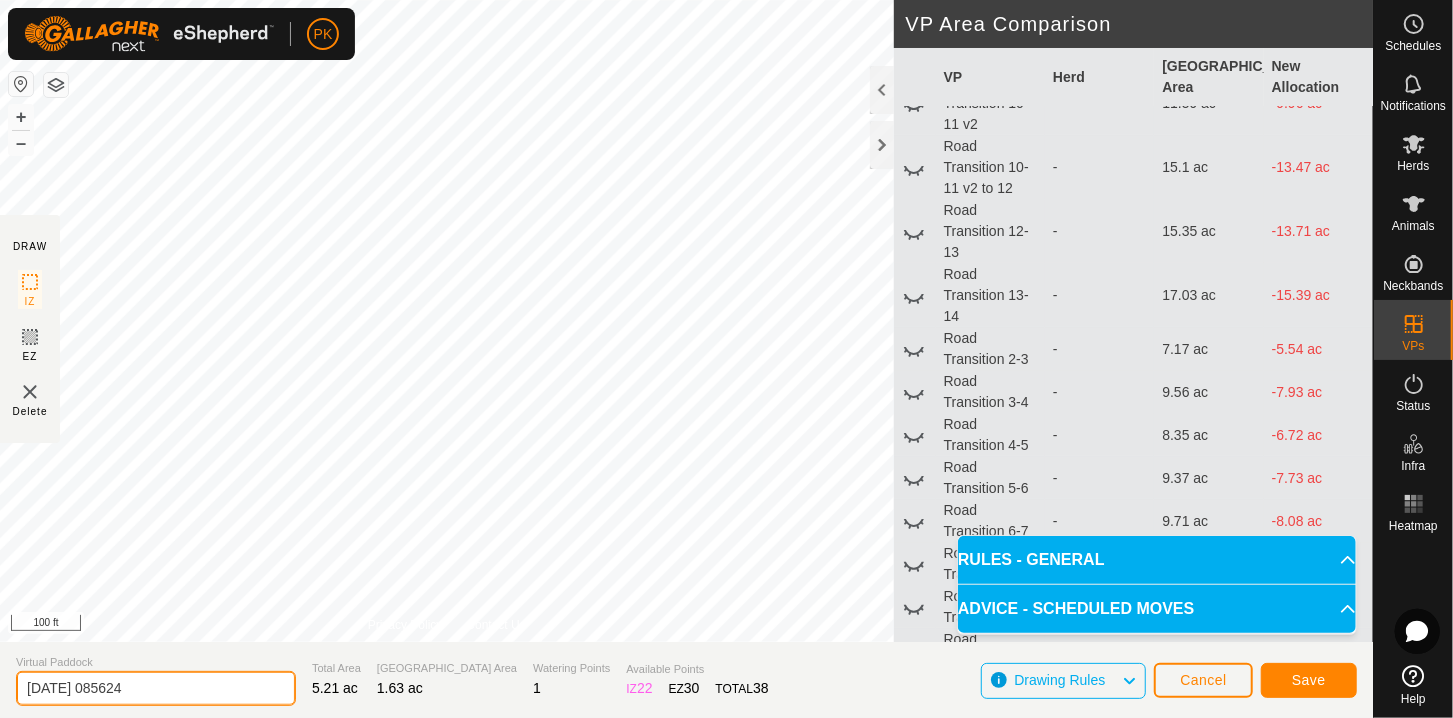 drag, startPoint x: 185, startPoint y: 684, endPoint x: -20, endPoint y: 678, distance: 205.08778 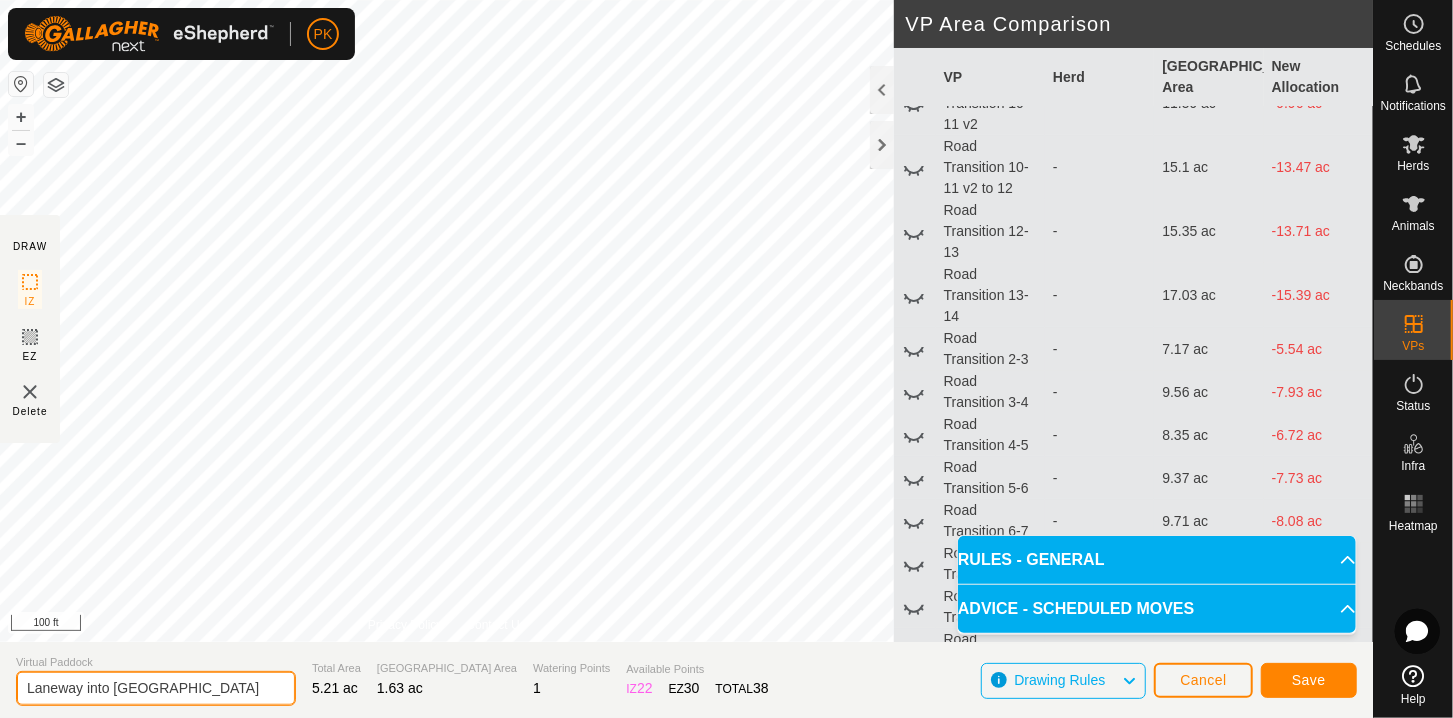 type on "Laneway into [GEOGRAPHIC_DATA]" 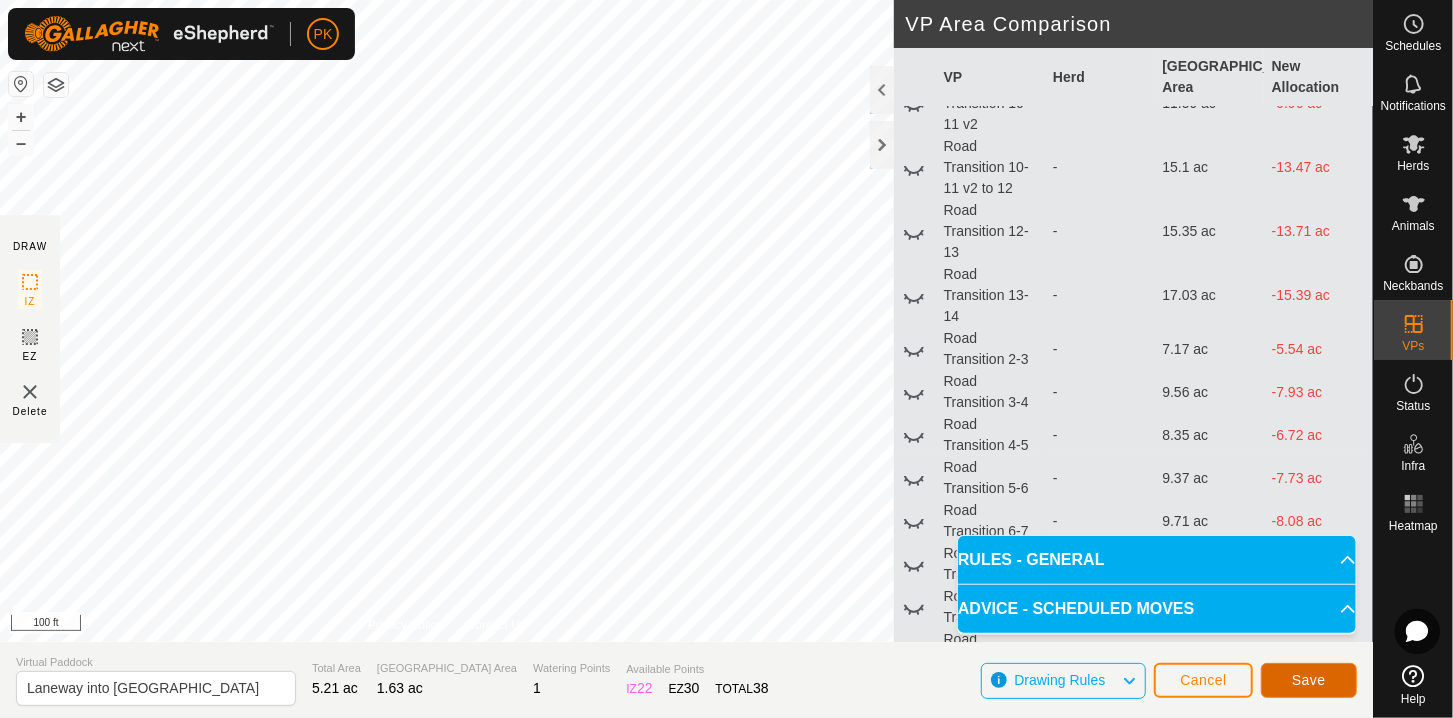 click on "Save" 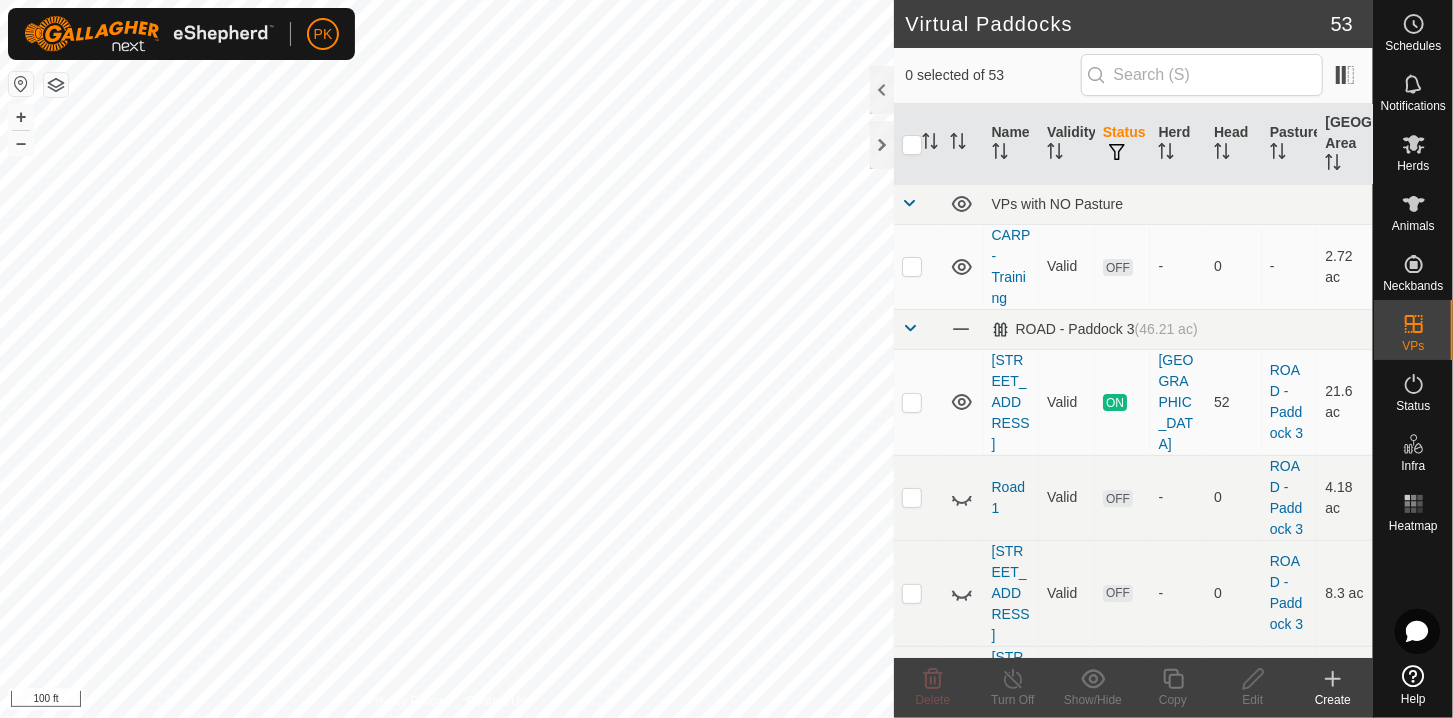 click 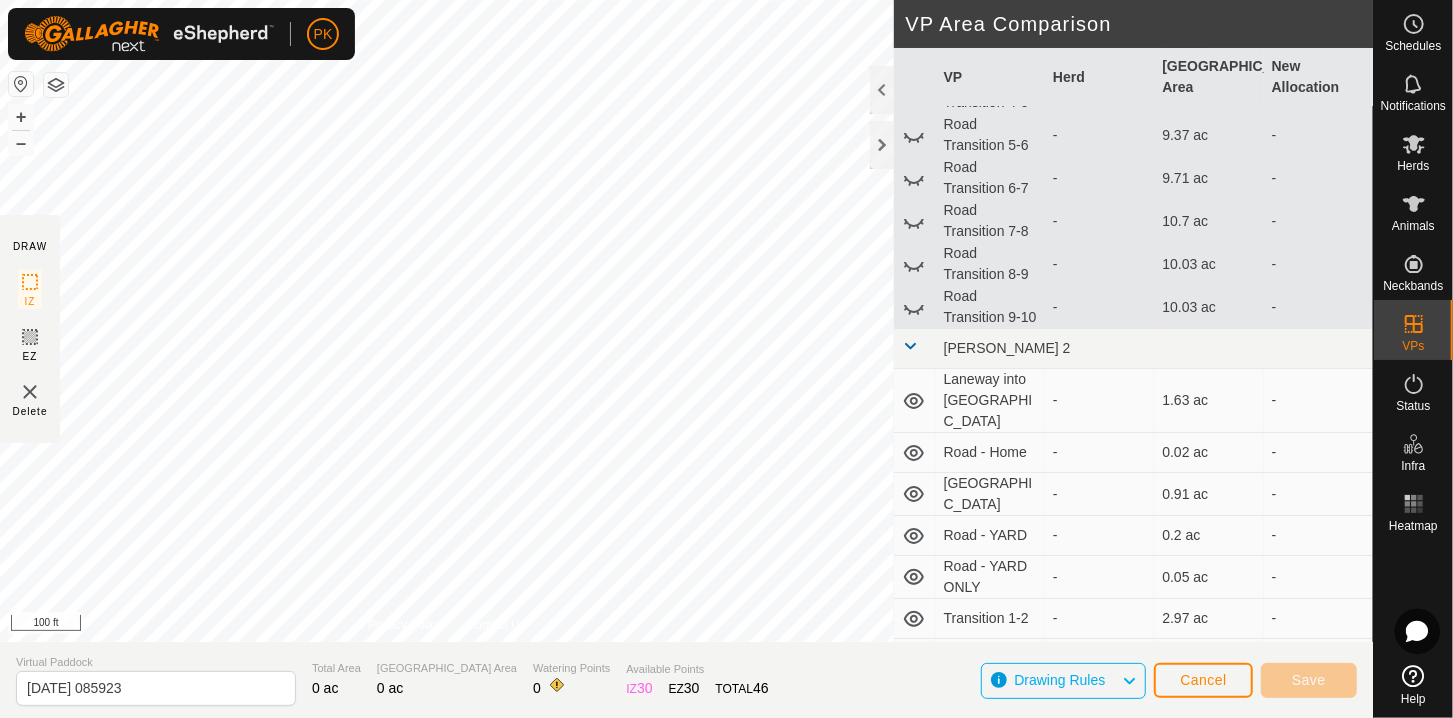 scroll, scrollTop: 1333, scrollLeft: 0, axis: vertical 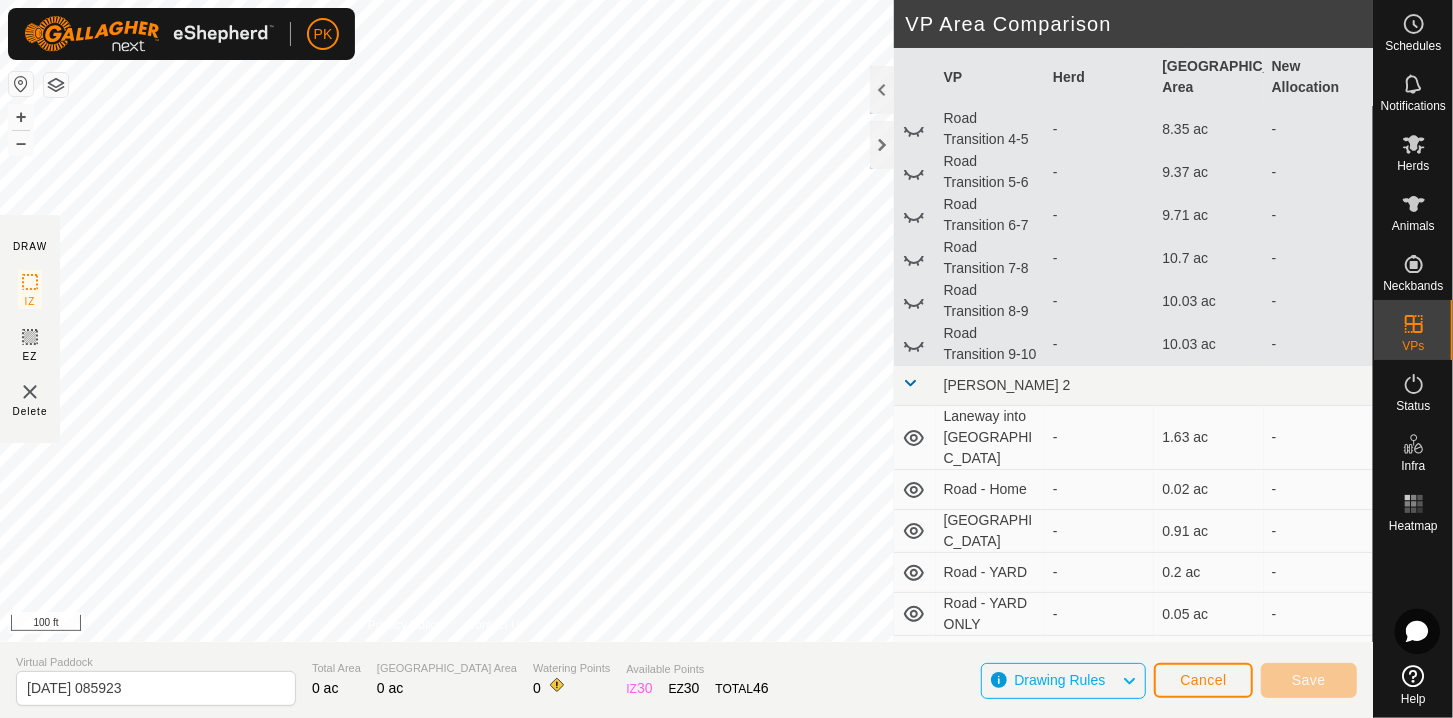 click on "Laneway into [GEOGRAPHIC_DATA]" at bounding box center (990, 438) 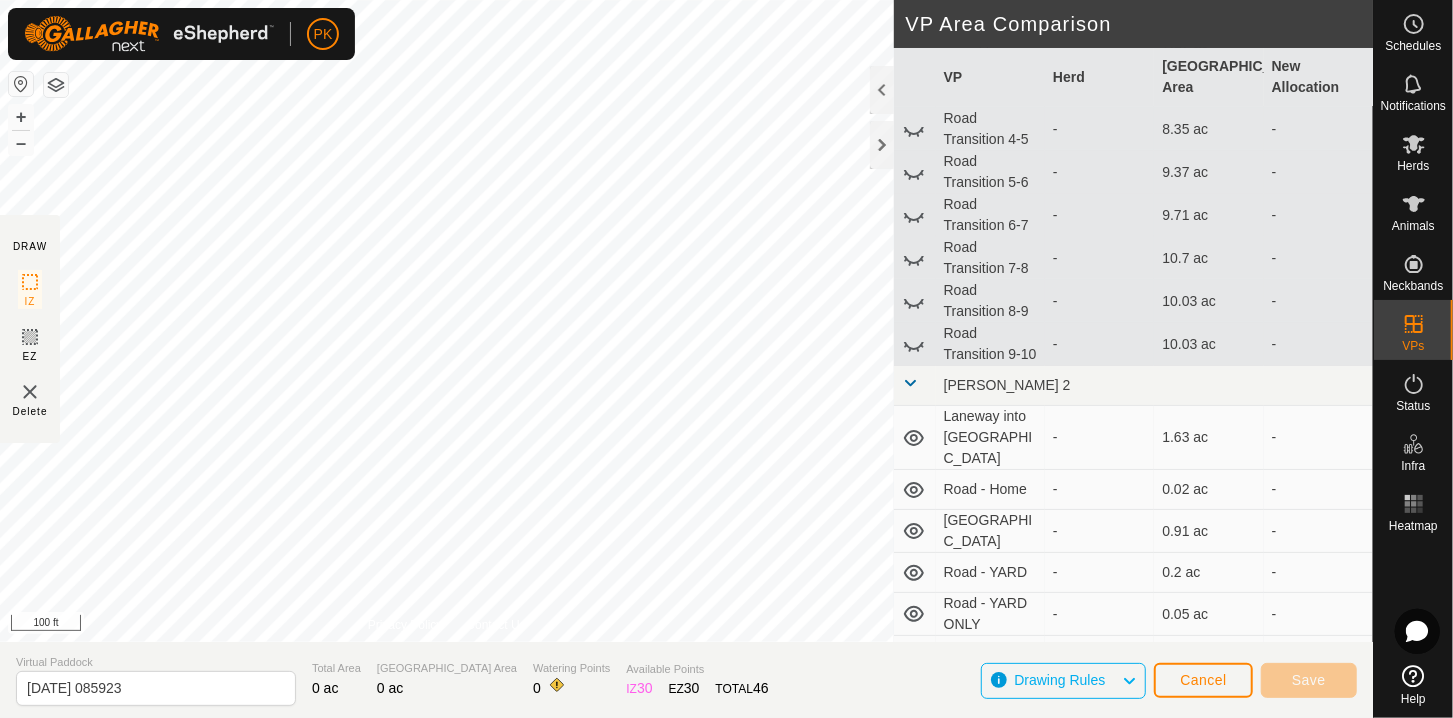 click on "Laneway into [GEOGRAPHIC_DATA]" at bounding box center [990, 438] 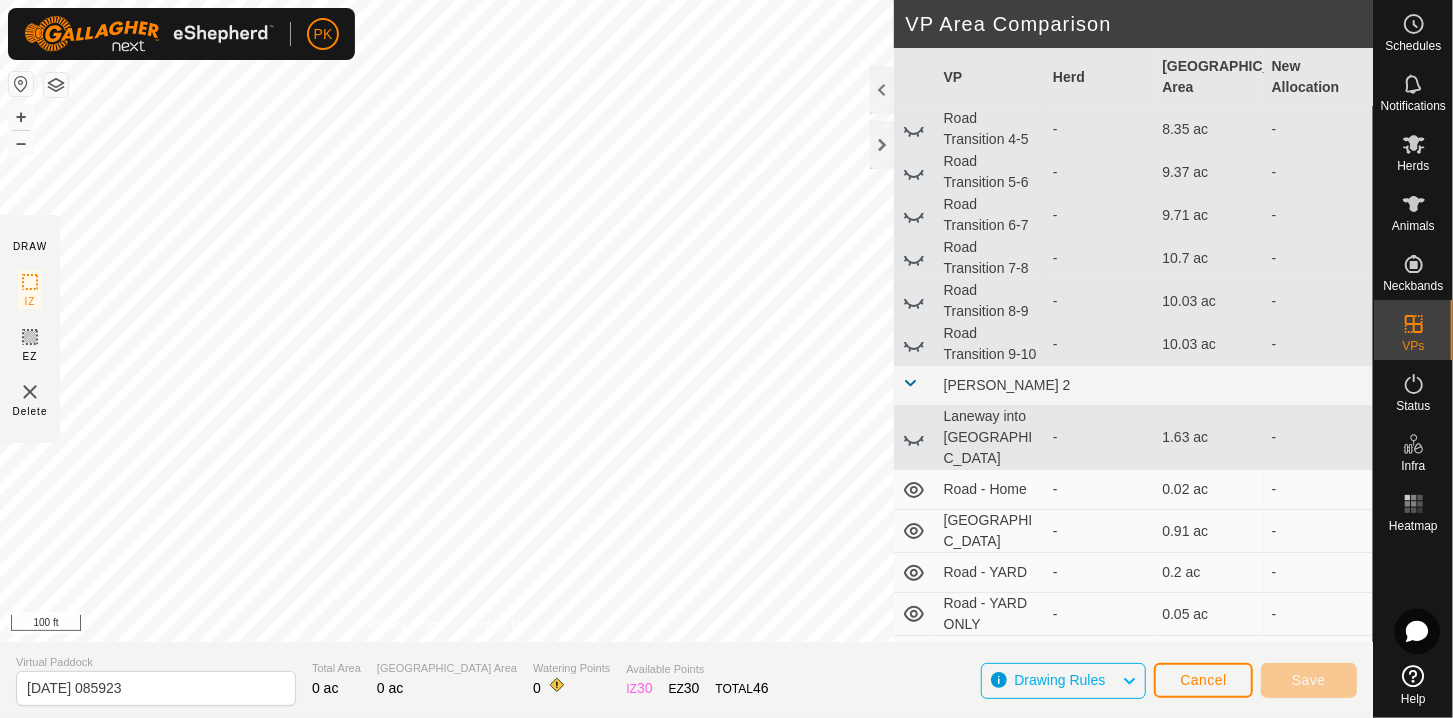 click 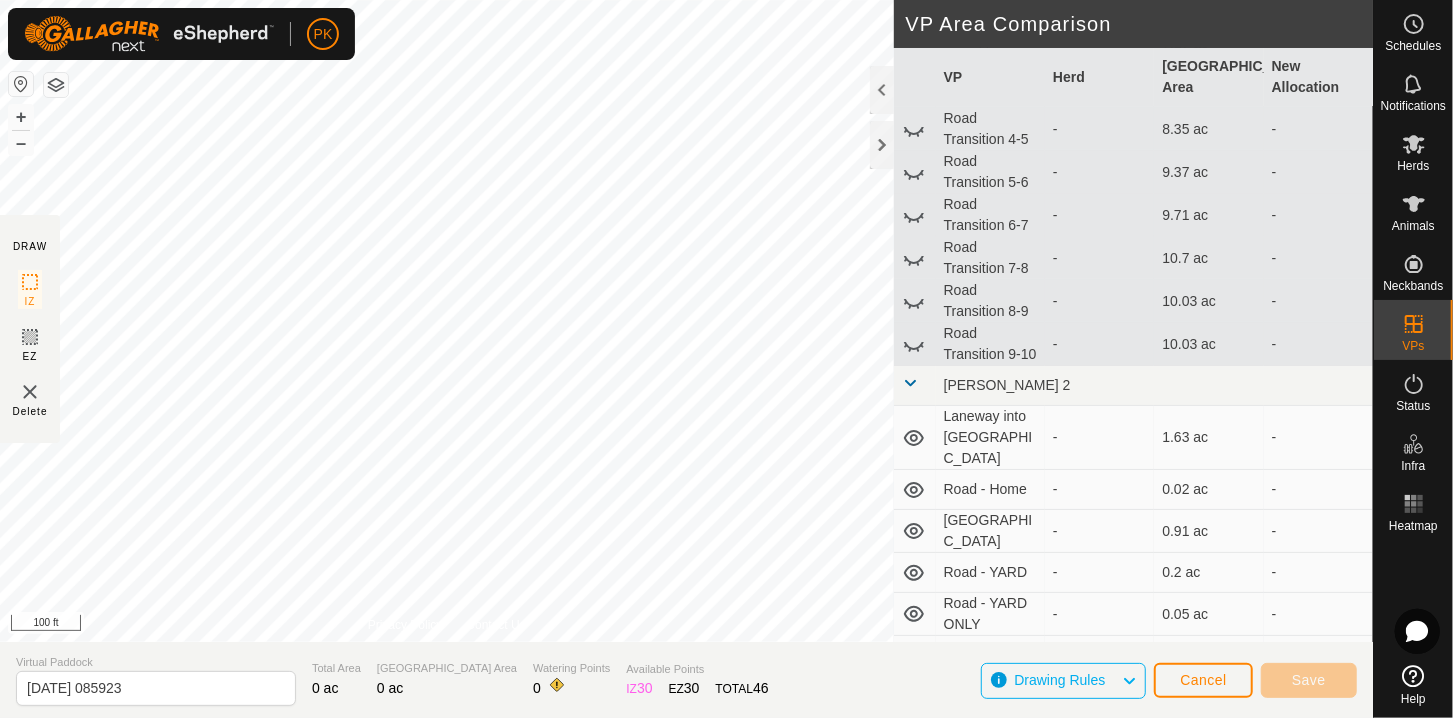 click on "Laneway into [GEOGRAPHIC_DATA]" at bounding box center (990, 438) 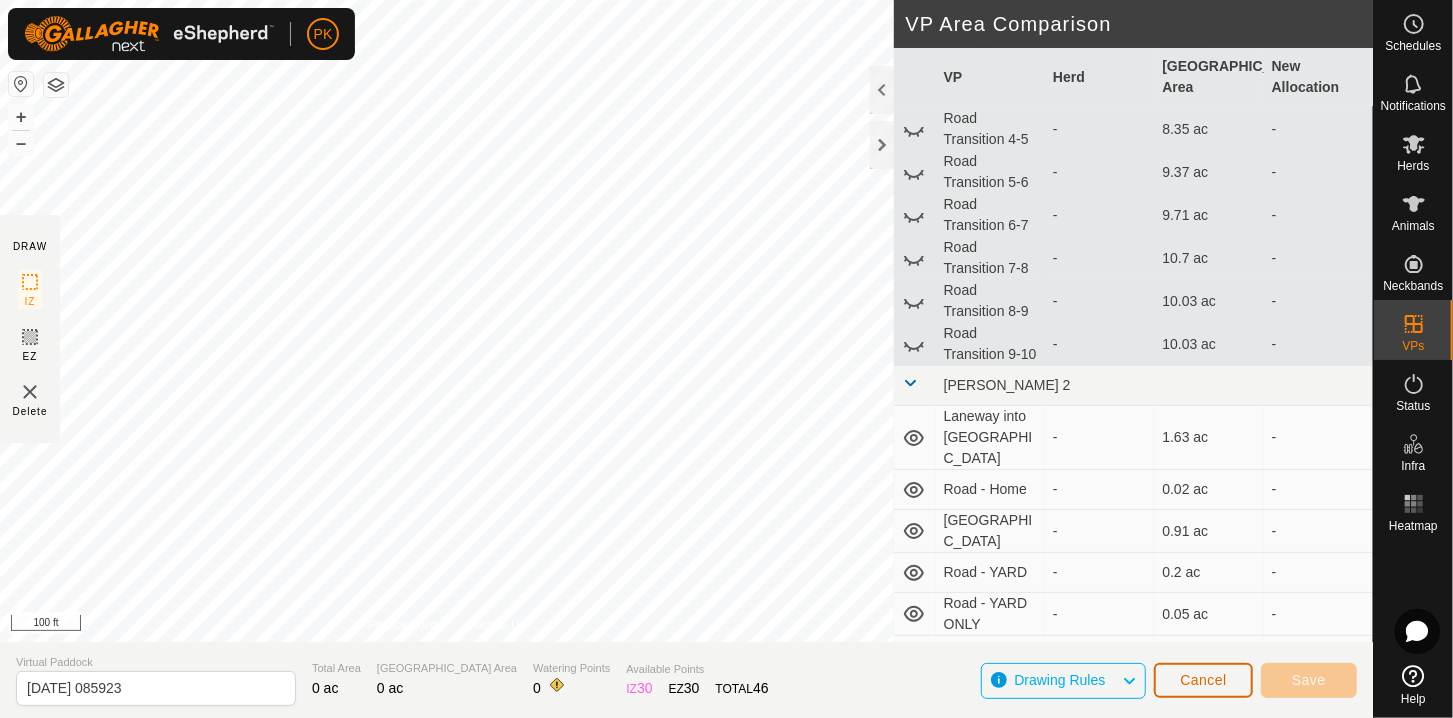 click on "Cancel" 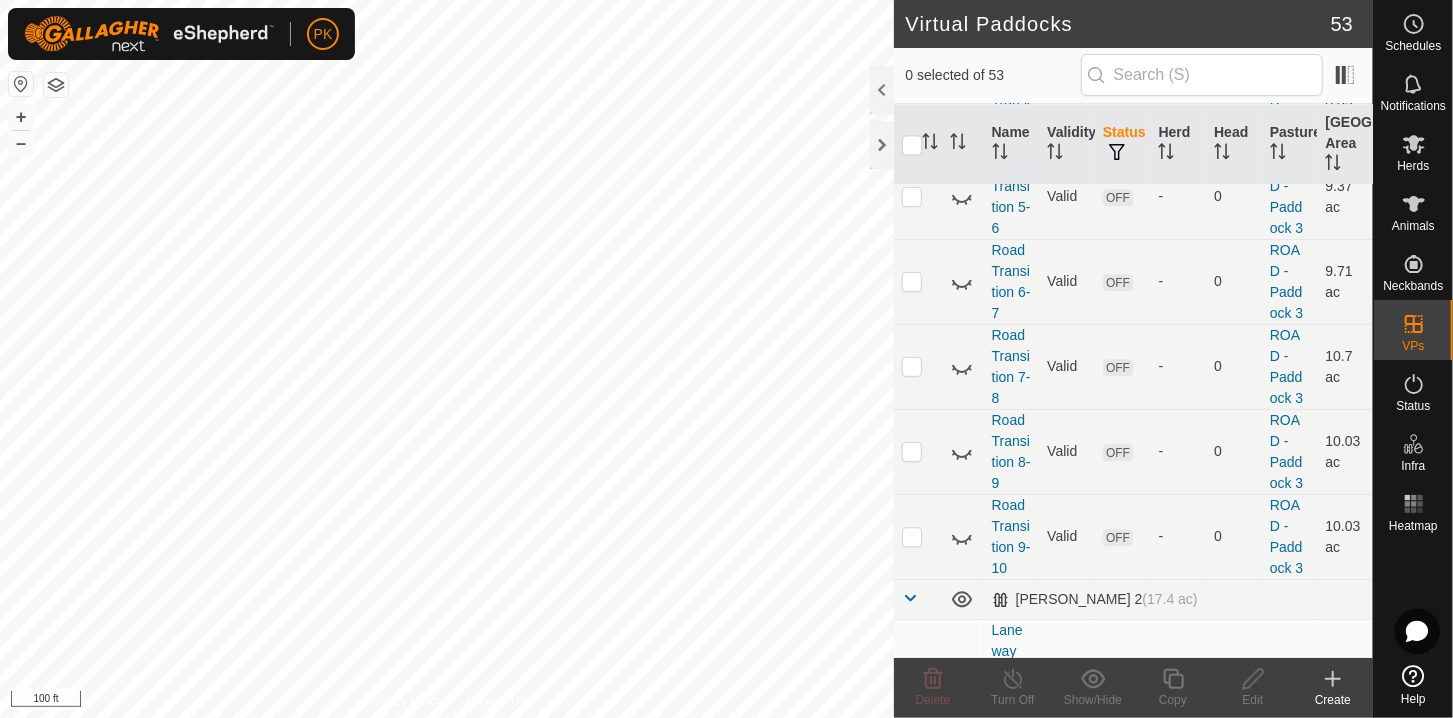 scroll, scrollTop: 2833, scrollLeft: 0, axis: vertical 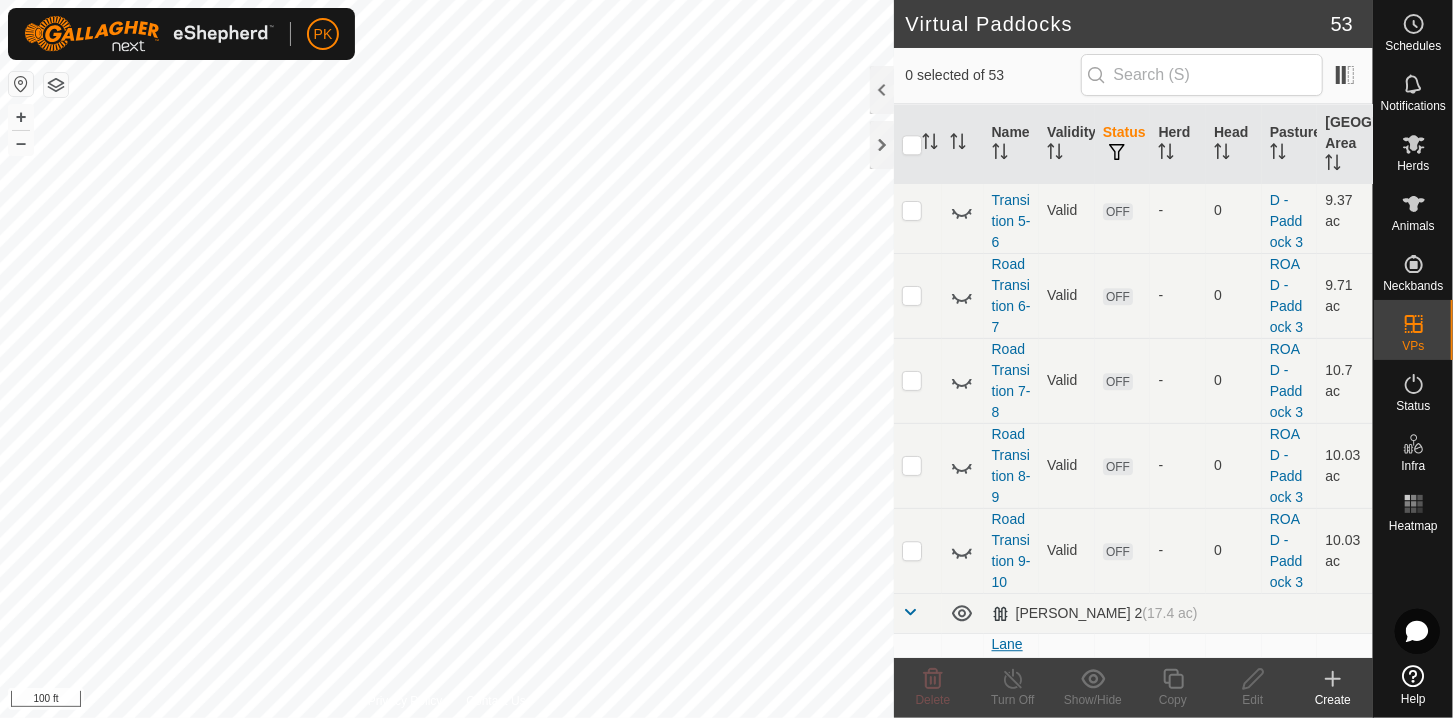 click on "Laneway into [GEOGRAPHIC_DATA]" at bounding box center (1009, 717) 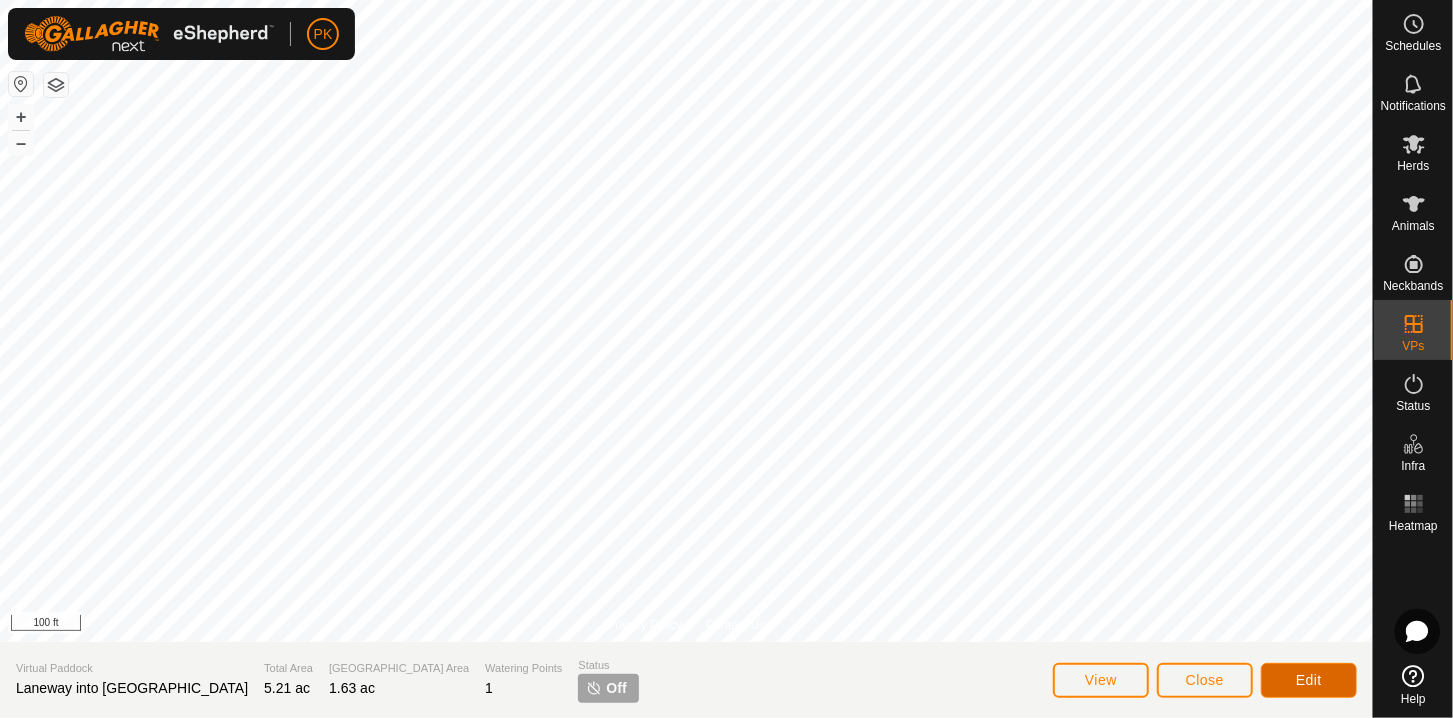 click on "Edit" 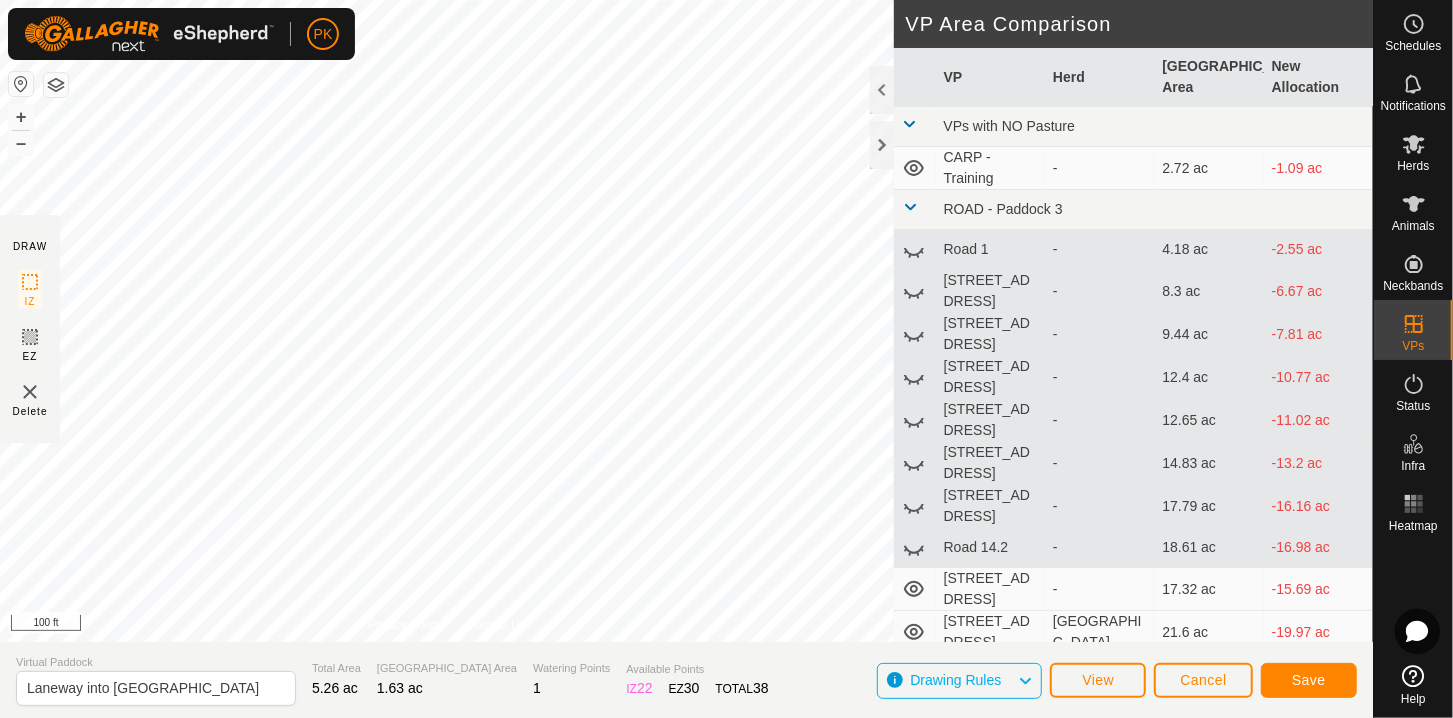 click on "PK Schedules Notifications Herds Animals Neckbands VPs Status Infra Heatmap Help DRAW IZ EZ Delete Privacy Policy Contact Us + – ⇧ i 100 ft VP Area Comparison     VP   Herd   Grazing Area   New Allocation  VPs with NO Pasture  CARP - Training  -  2.72 ac  -1.09 ac ROAD - [GEOGRAPHIC_DATA] 1  -  4.18 ac  -2.55 ac  Road 10  -  8.3 ac  -6.67 ac  Road 11  -  9.44 ac  -7.81 ac  Road 12  -  12.4 ac  -10.77 ac  Road 13  -  12.65 ac  -11.02 ac  Road 14  -  14.83 ac  -13.2 ac  Road 14 3  -  17.79 ac  -[GEOGRAPHIC_DATA]  -  18.61 ac  -16.98 ac  Road 15  -  17.32 ac  -[GEOGRAPHIC_DATA] ac  -19.97 ac  Road 2  -  5.14 ac  -3.51 ac  Road 3  -  5.98 ac  -4.35 ac  Road 4  -  5.21 ac  -3.58 ac  Road 5  -  7.78 ac  -6.15 ac  Road 6  -  7.93 ac  -6.3 ac  Road 7  -  7.68 ac  -6.05 ac  Road 8  -  6.5 ac  -4.87 ac  Road 9  -  6.8 ac  -5.16 ac  Road Transition 1-2  -  5.91 ac  -4.27 ac  Road Transition 10-11  -  11.59 ac  -9.96 ac  Road Transition 10-11 v2  -  11.59 ac  -9.96 ac -  15.1 ac  -13.47 ac" at bounding box center (726, 359) 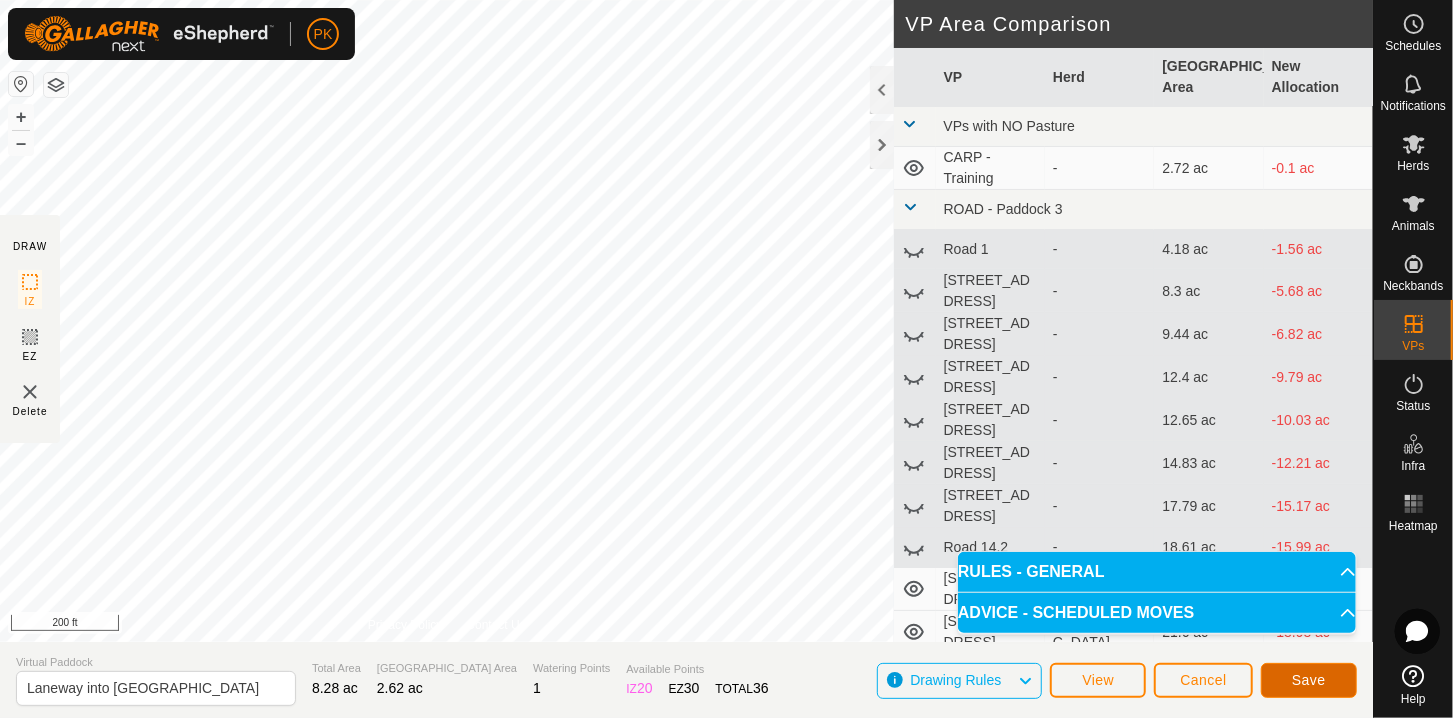 click on "Save" 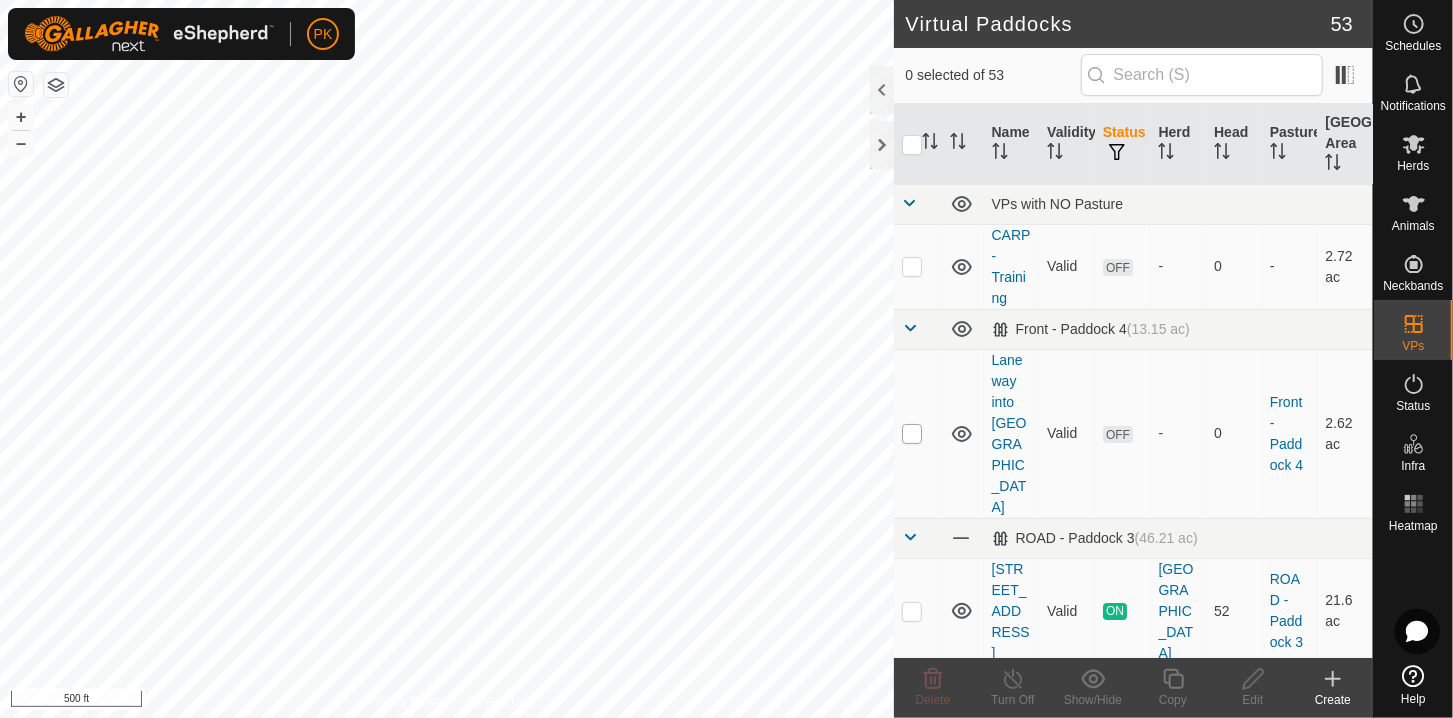 click at bounding box center [912, 434] 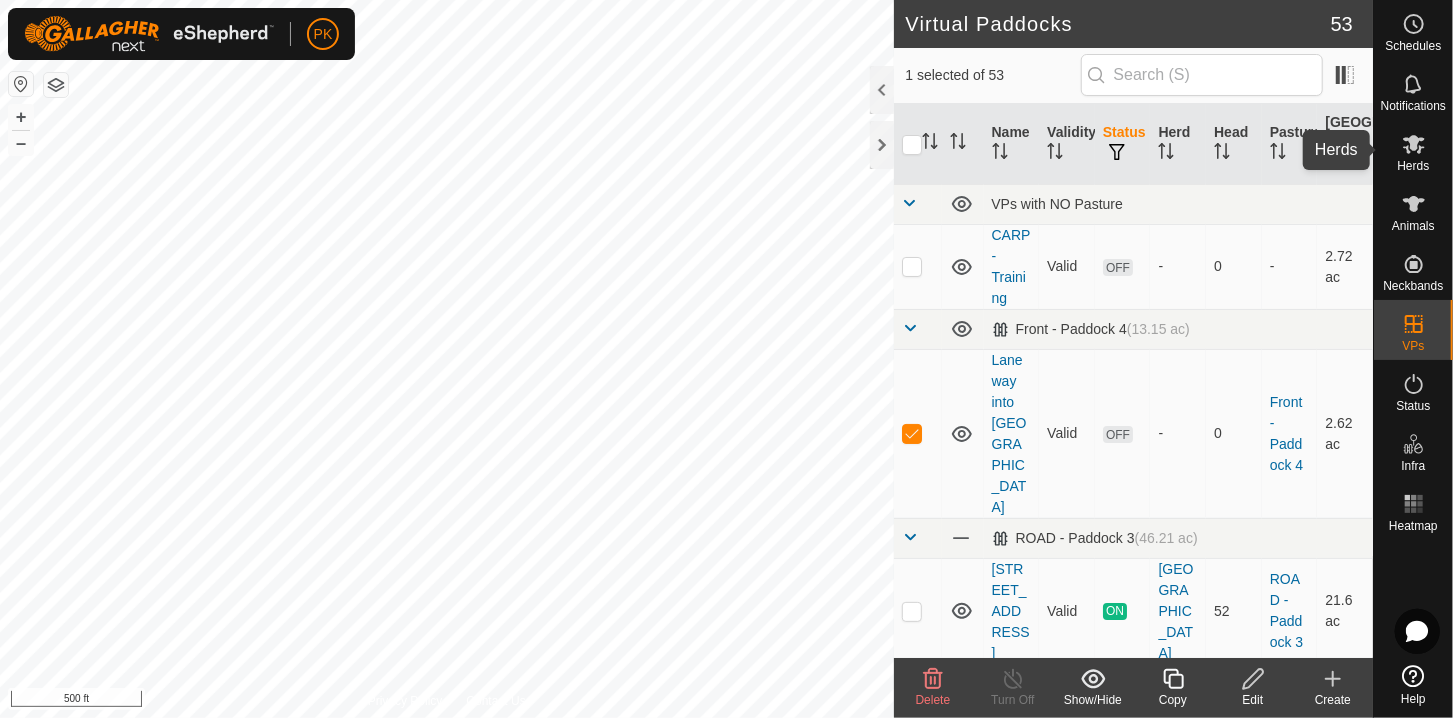 click at bounding box center [1414, 144] 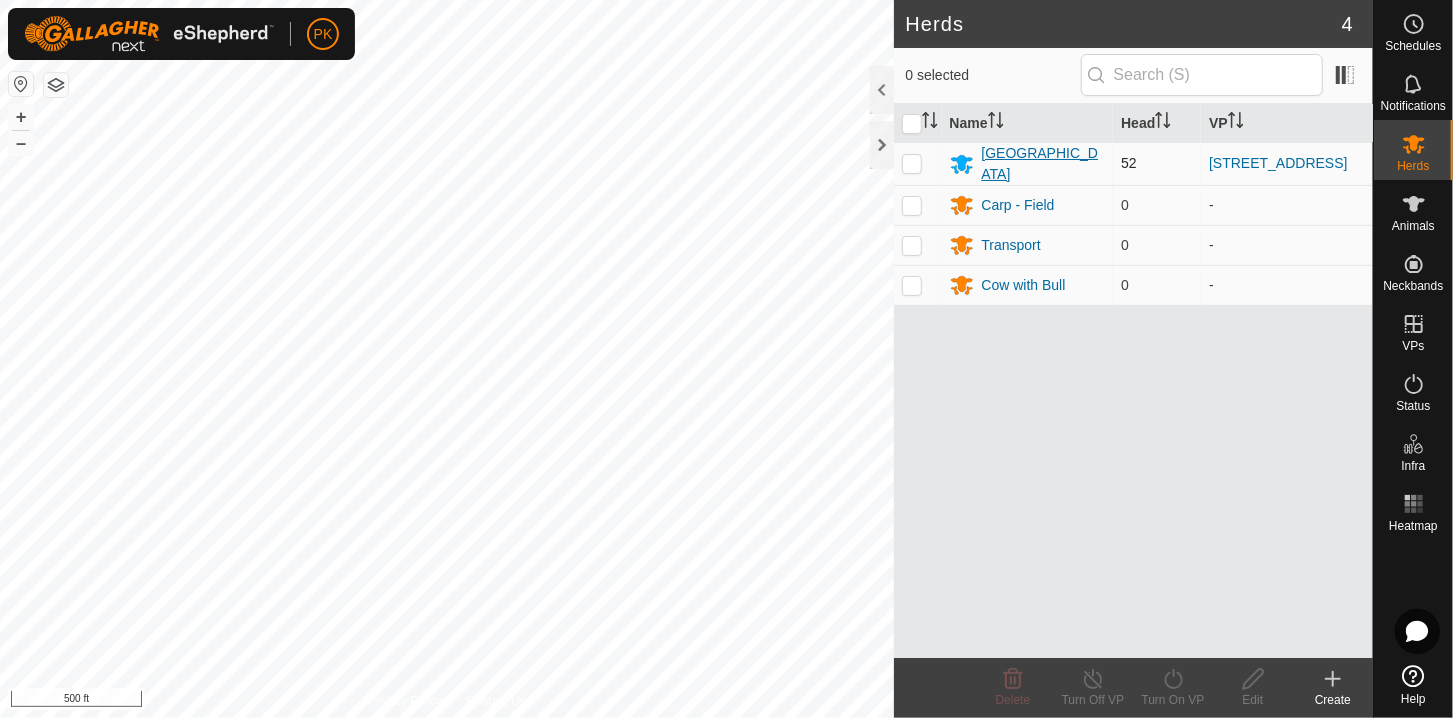 click on "[GEOGRAPHIC_DATA]" at bounding box center (1044, 164) 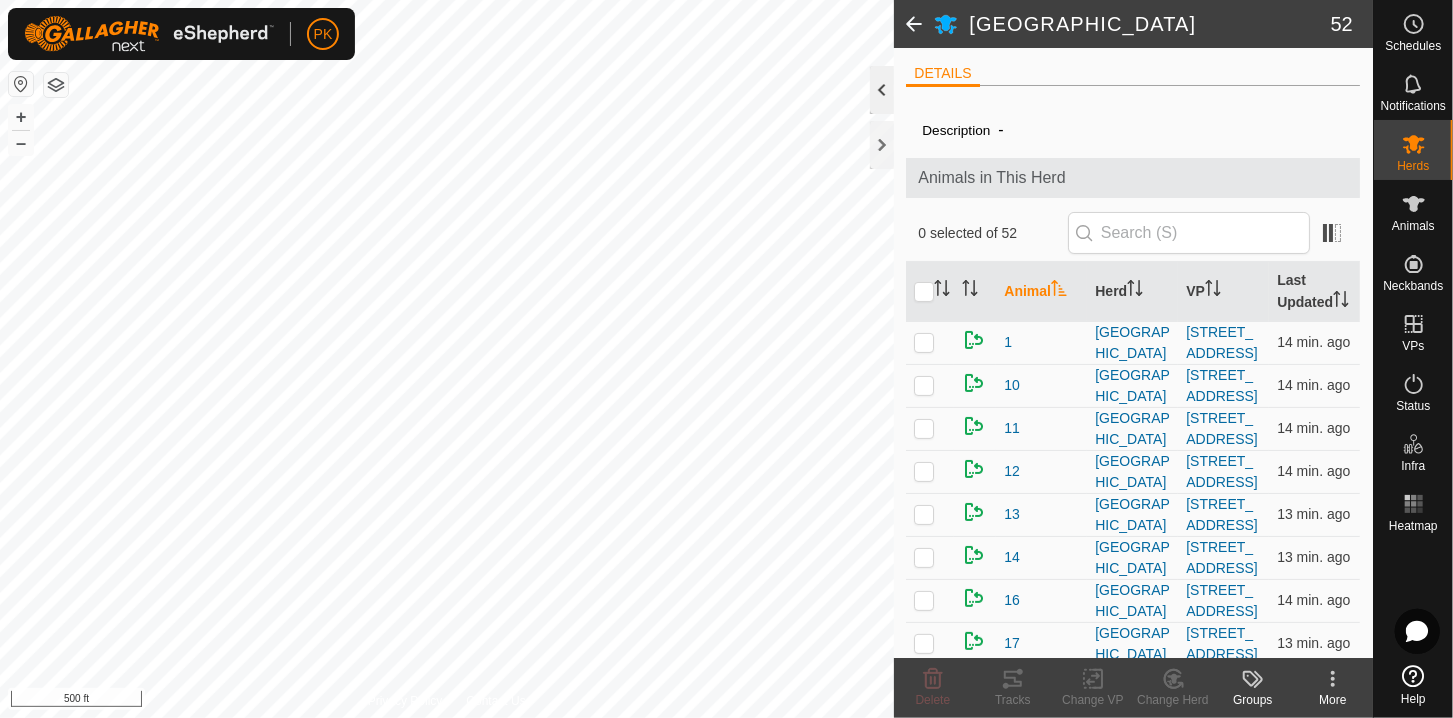 click 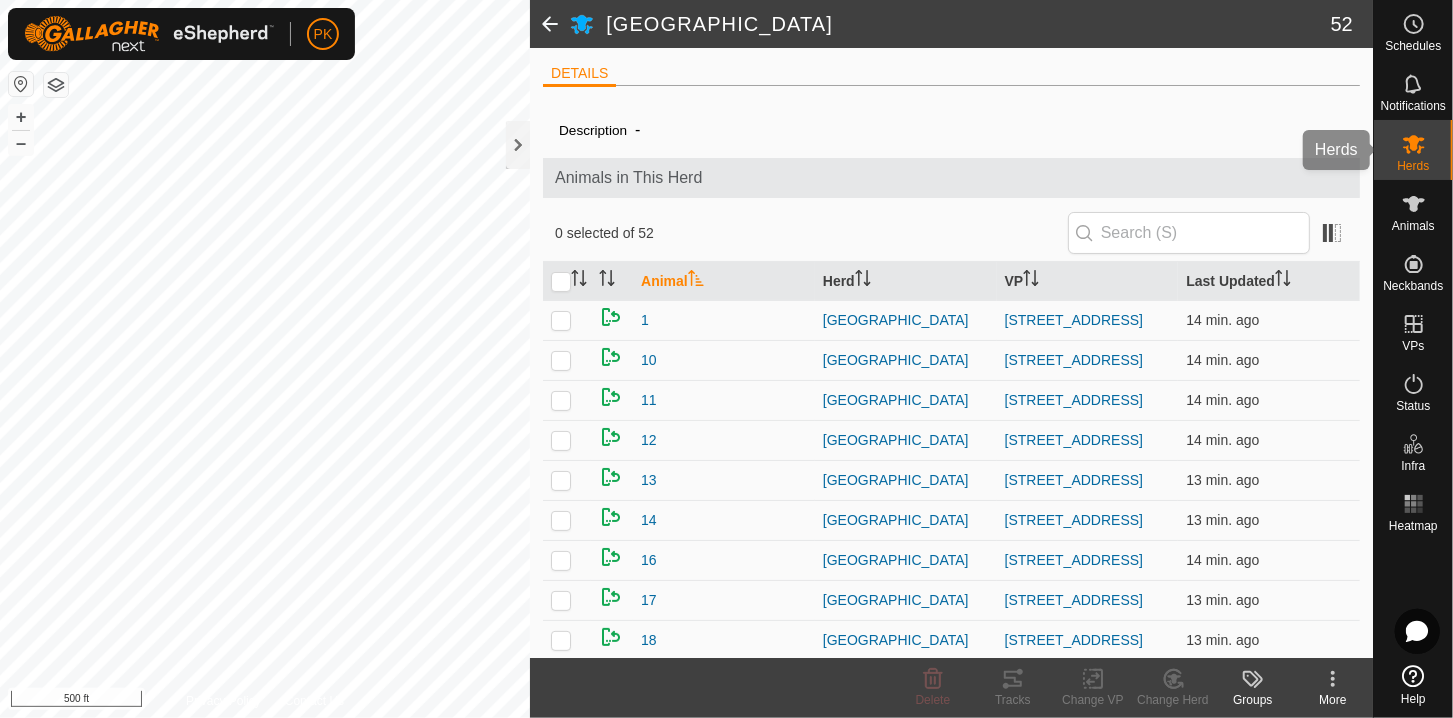 click on "Herds" at bounding box center (1413, 166) 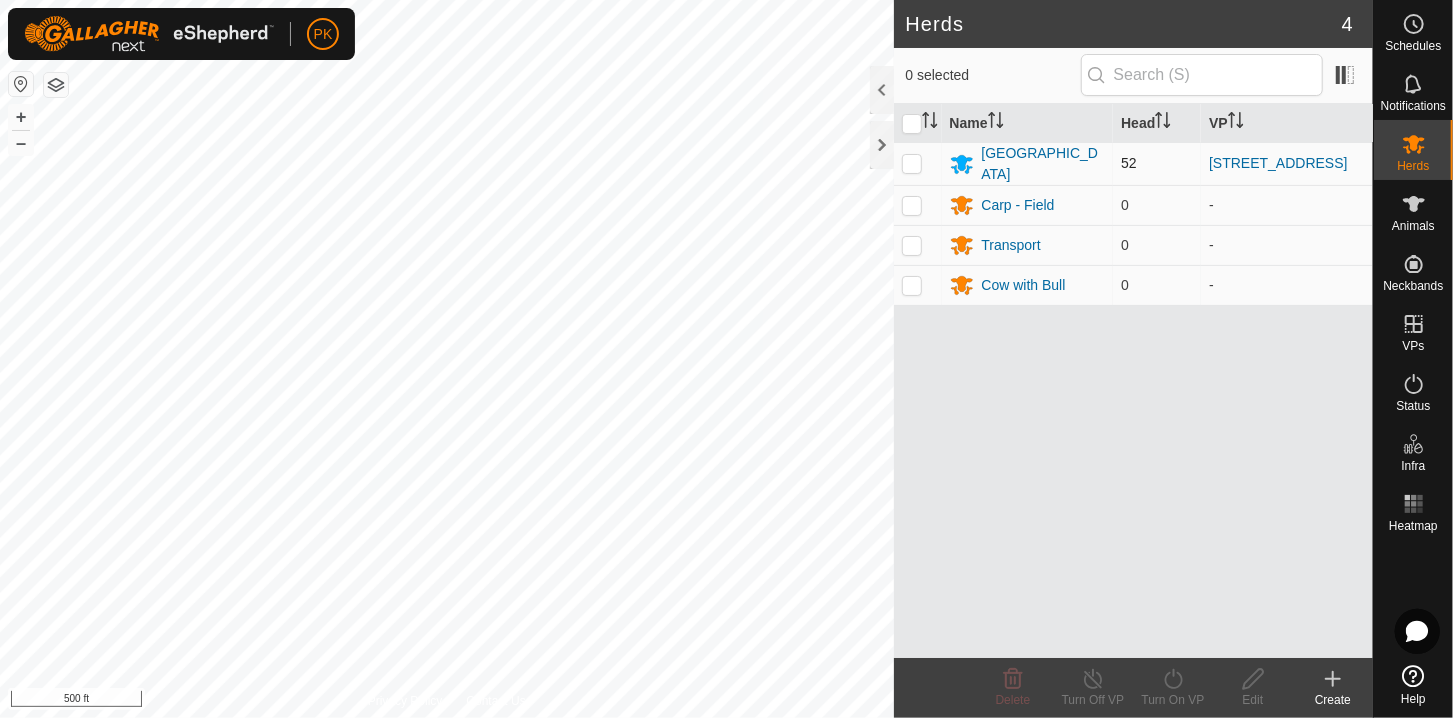 click at bounding box center (912, 163) 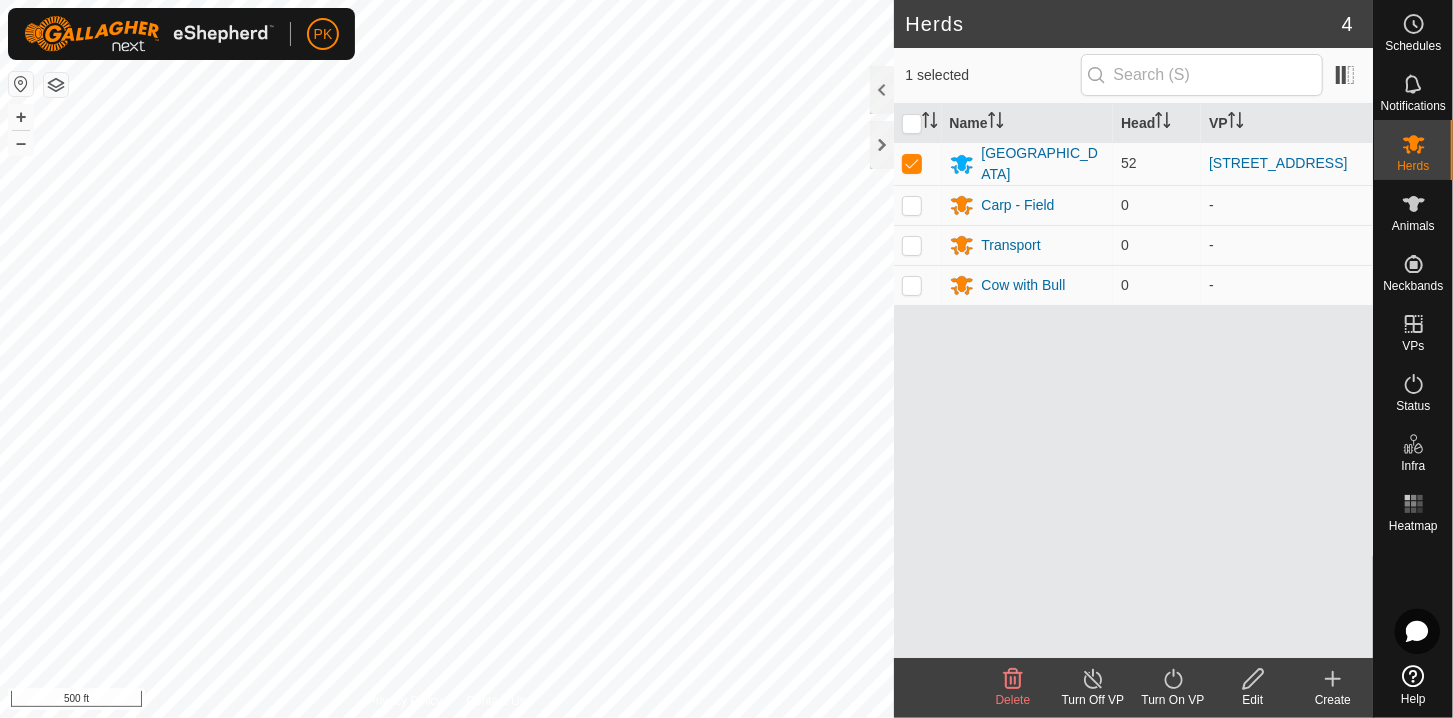 click 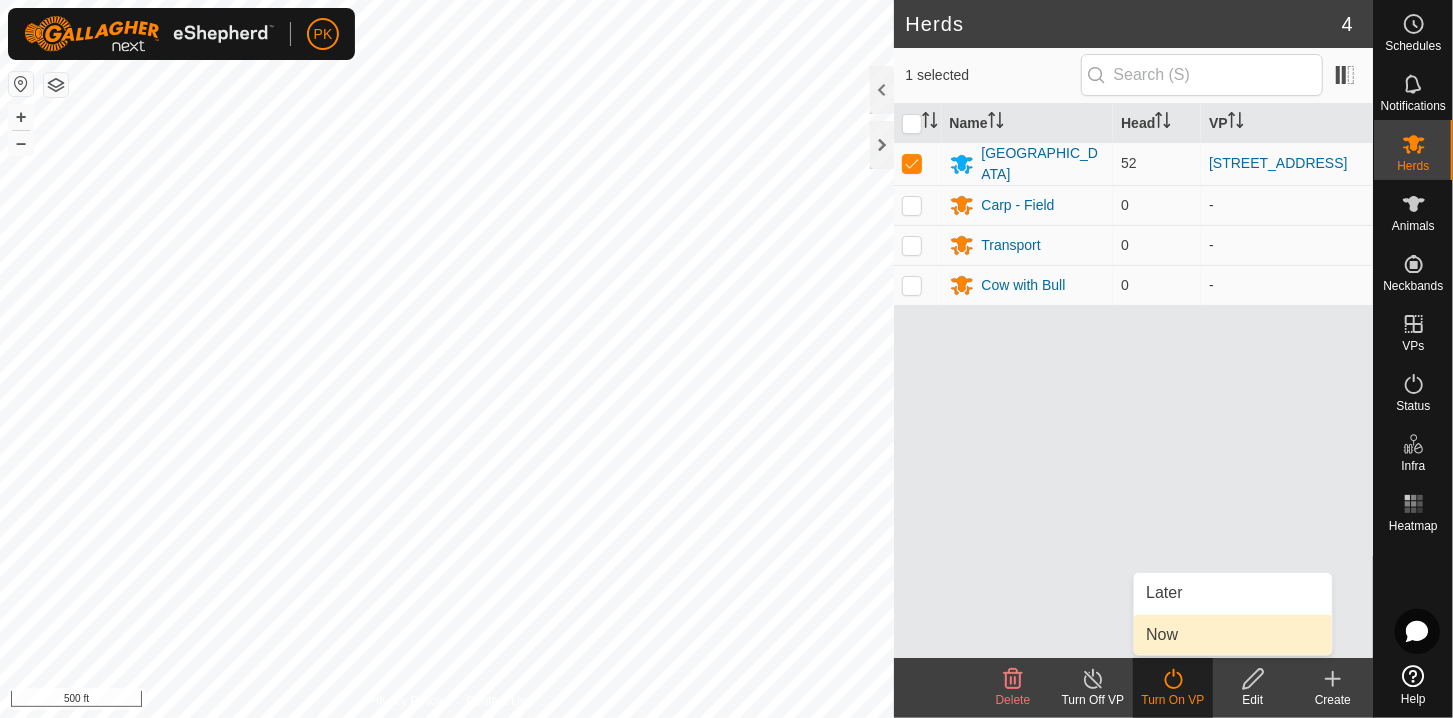 click on "Now" at bounding box center [1233, 635] 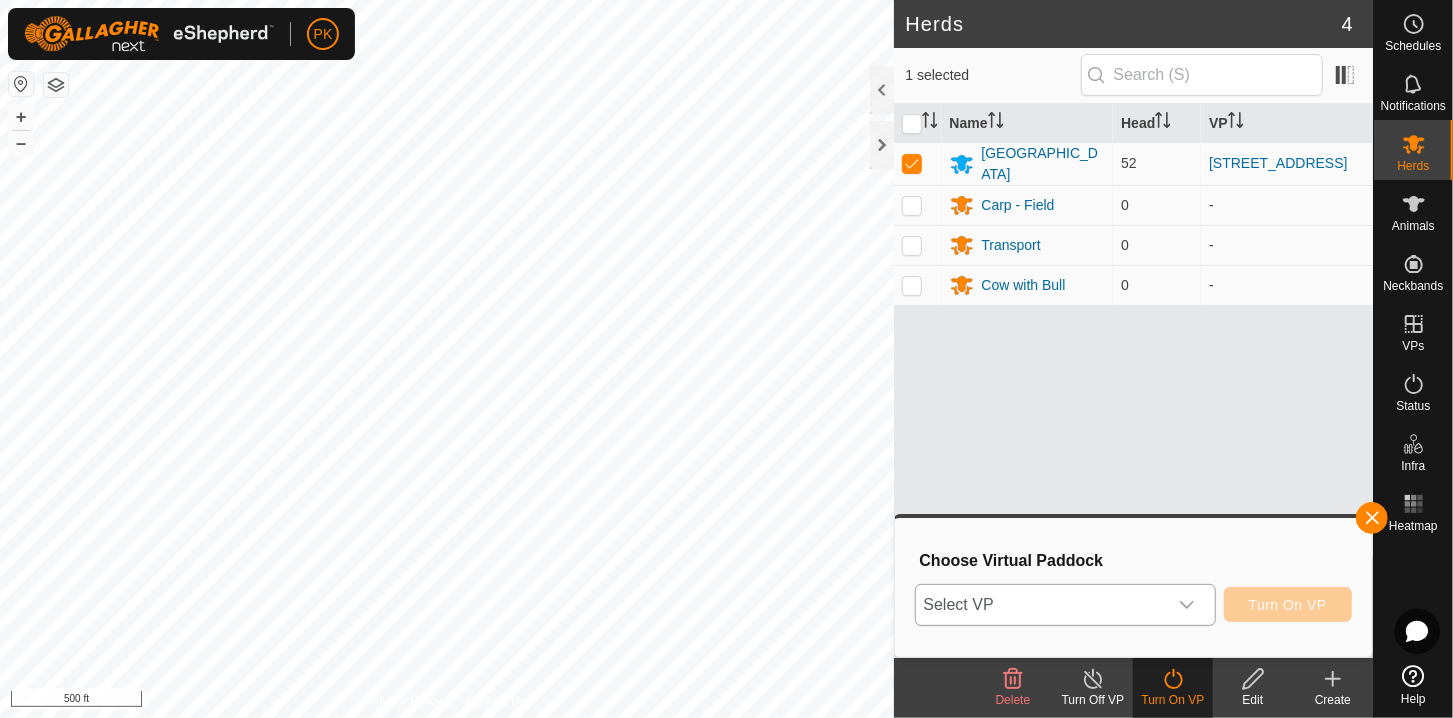 click at bounding box center (1187, 605) 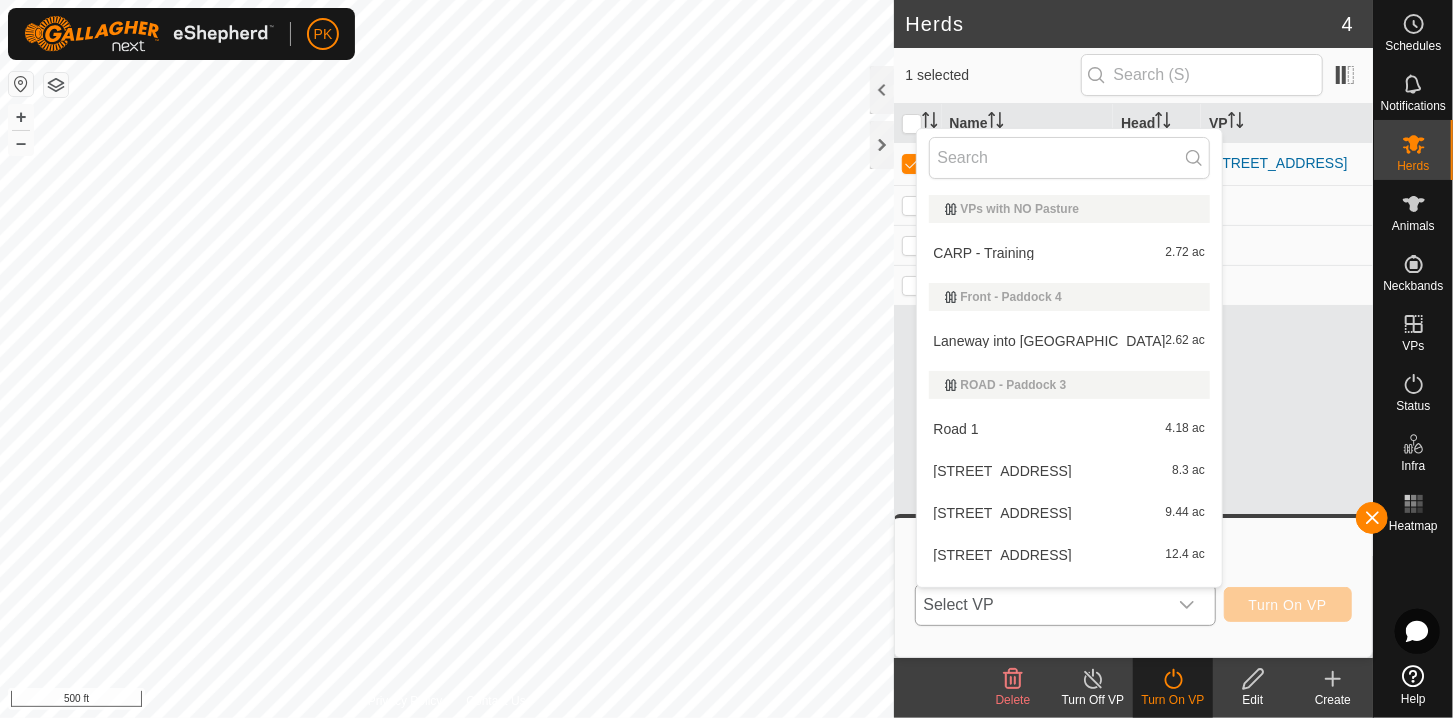 click on "Laneway into East Pasture  2.62 ac" at bounding box center [1070, 341] 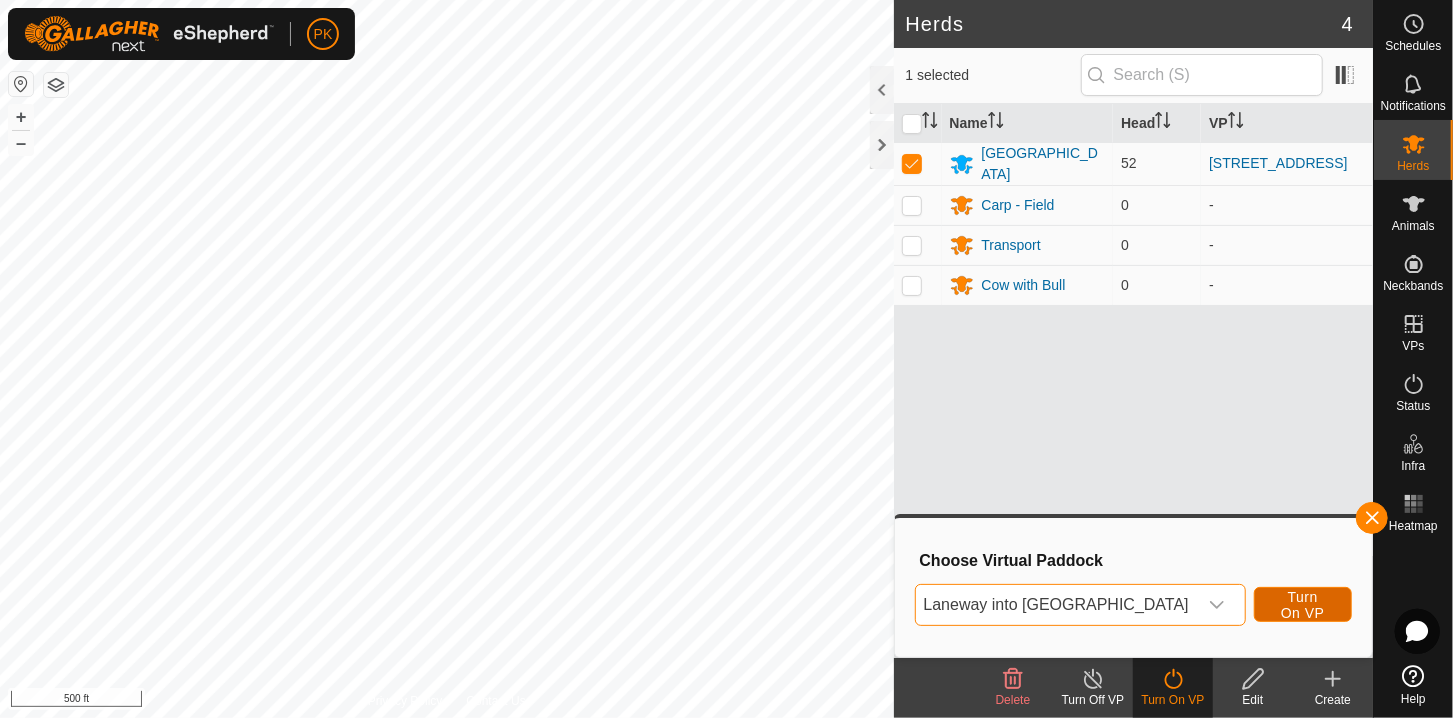 click on "Turn On VP" at bounding box center [1303, 605] 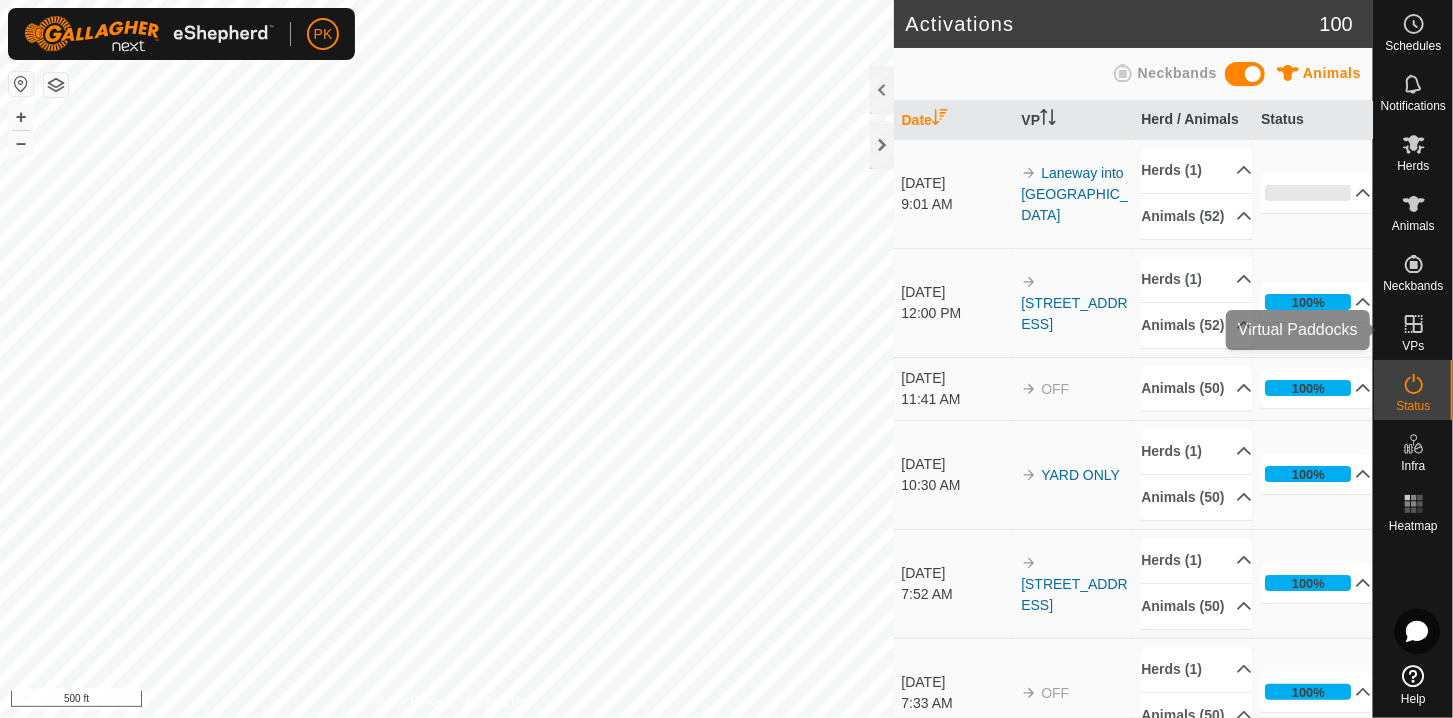 click 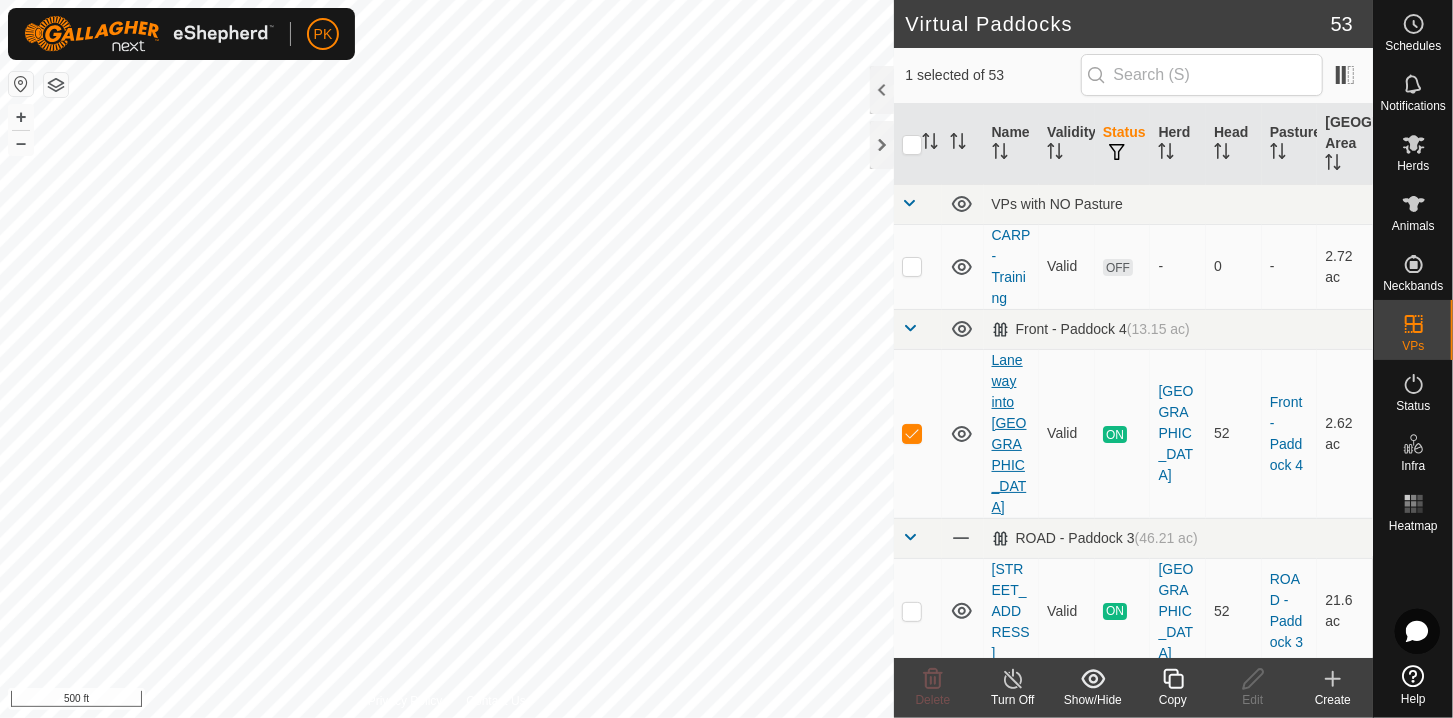 click on "Laneway into [GEOGRAPHIC_DATA]" at bounding box center [1009, 433] 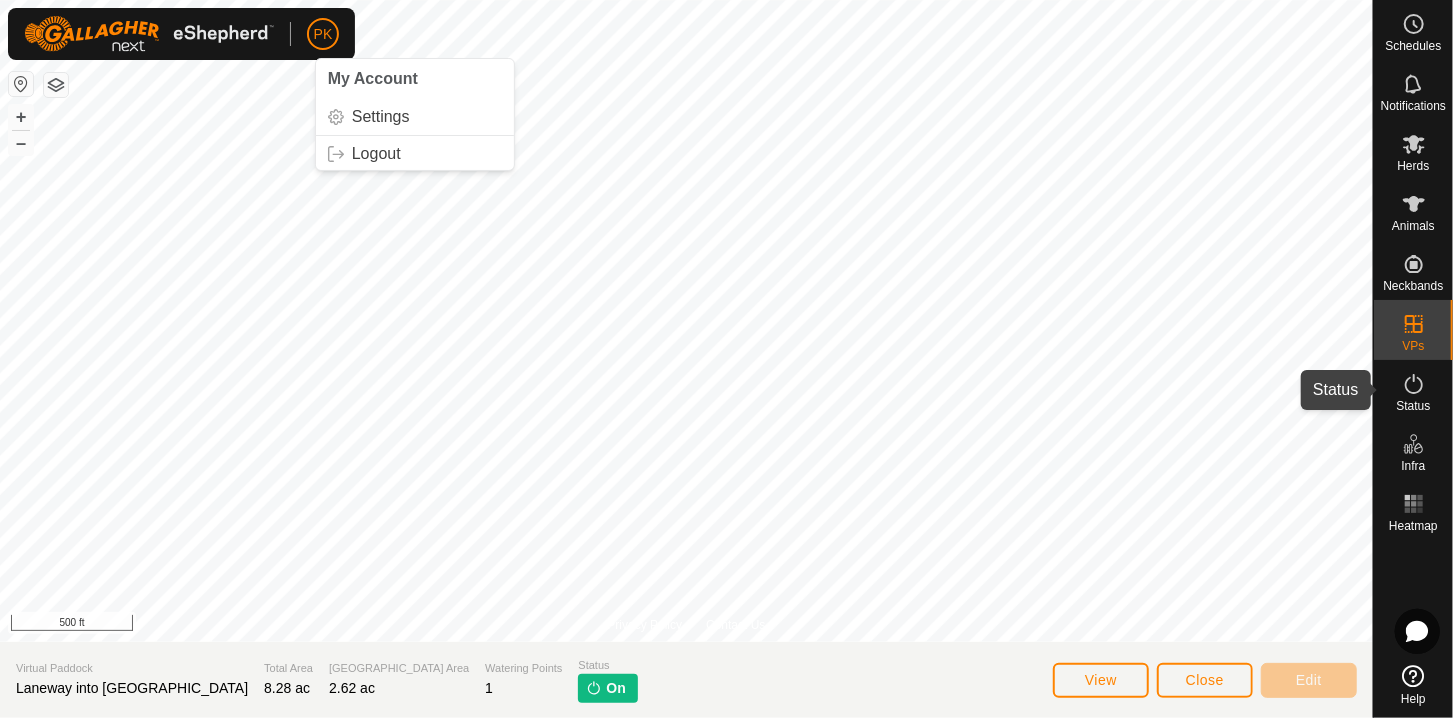click at bounding box center (1414, 384) 